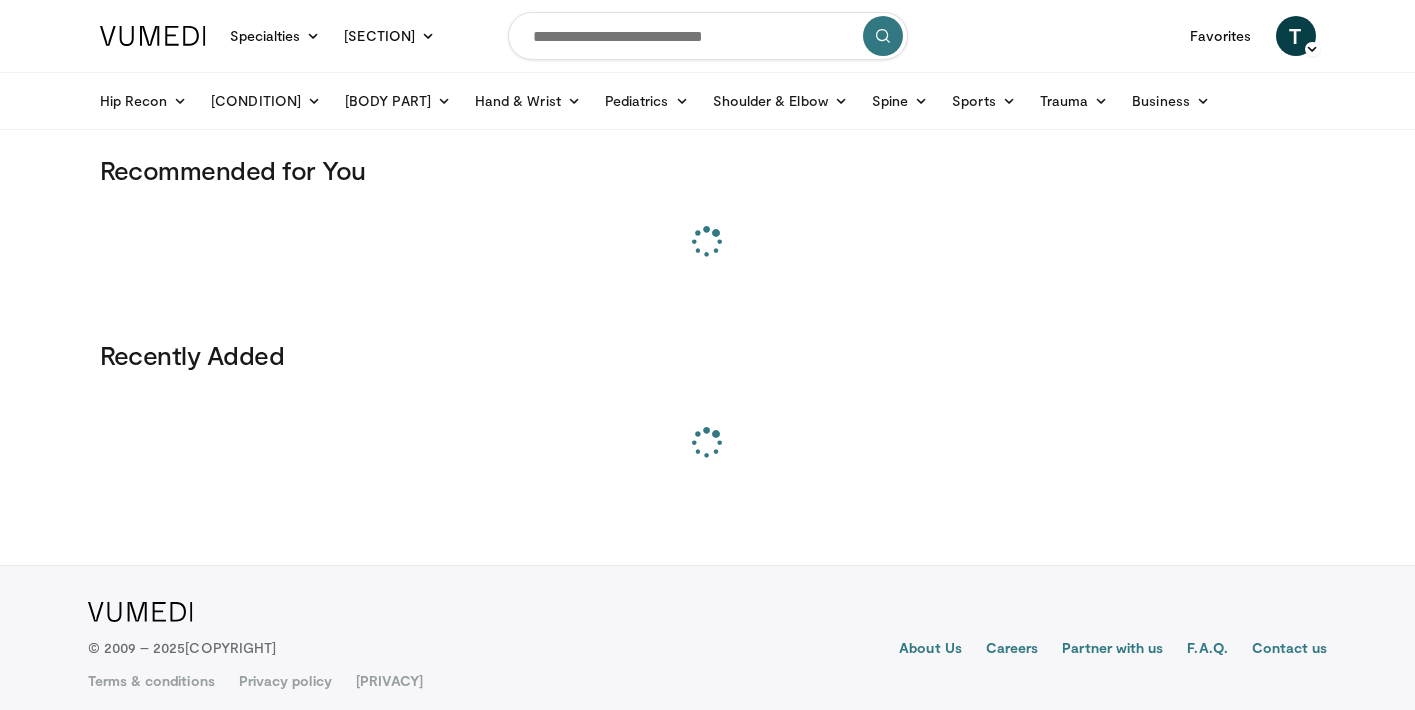 scroll, scrollTop: 0, scrollLeft: 0, axis: both 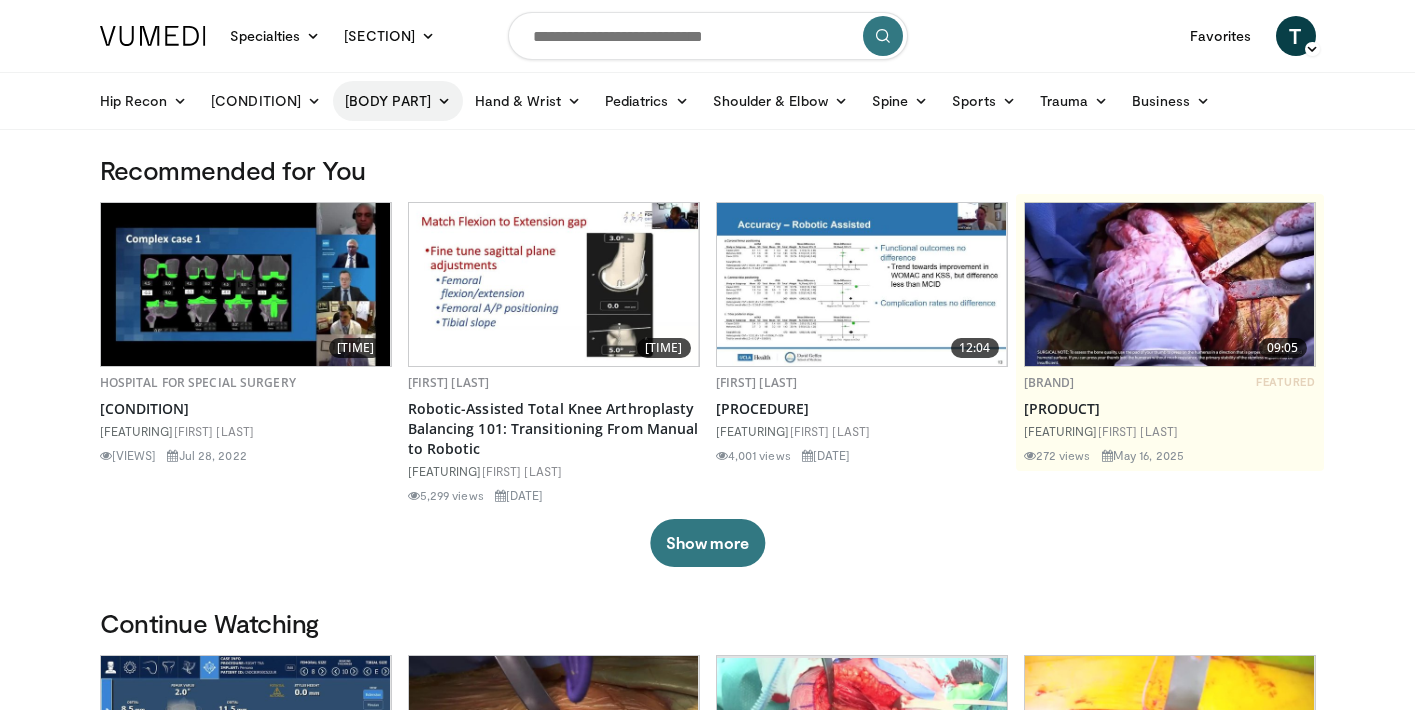 click at bounding box center (444, 101) 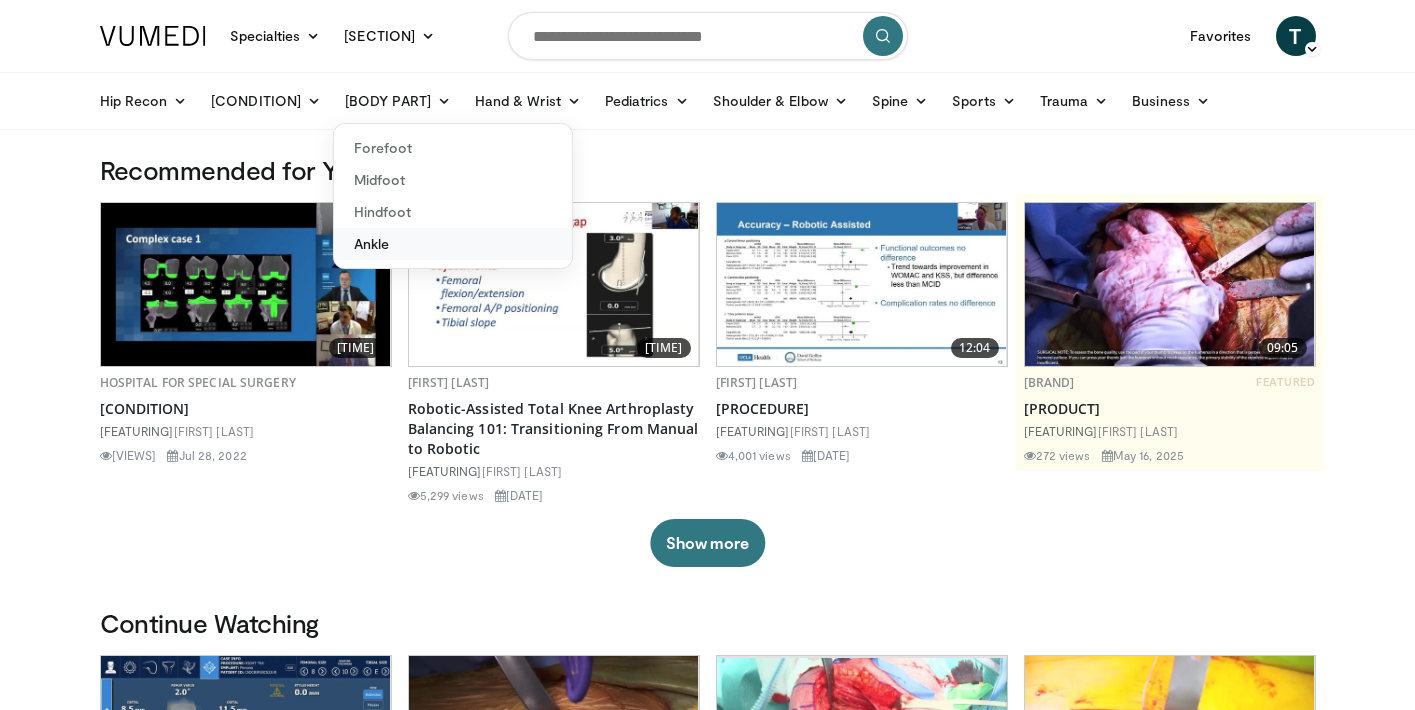 click on "Ankle" at bounding box center (453, 244) 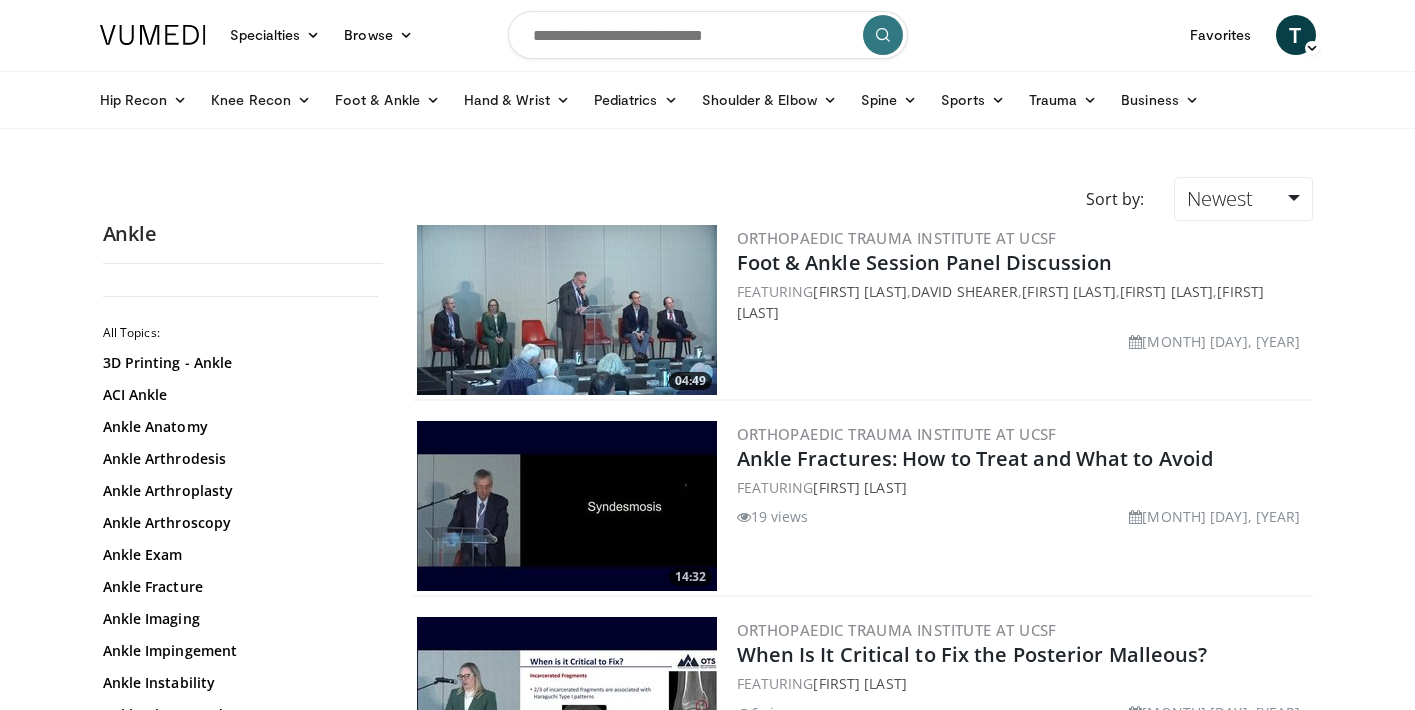scroll, scrollTop: 0, scrollLeft: 0, axis: both 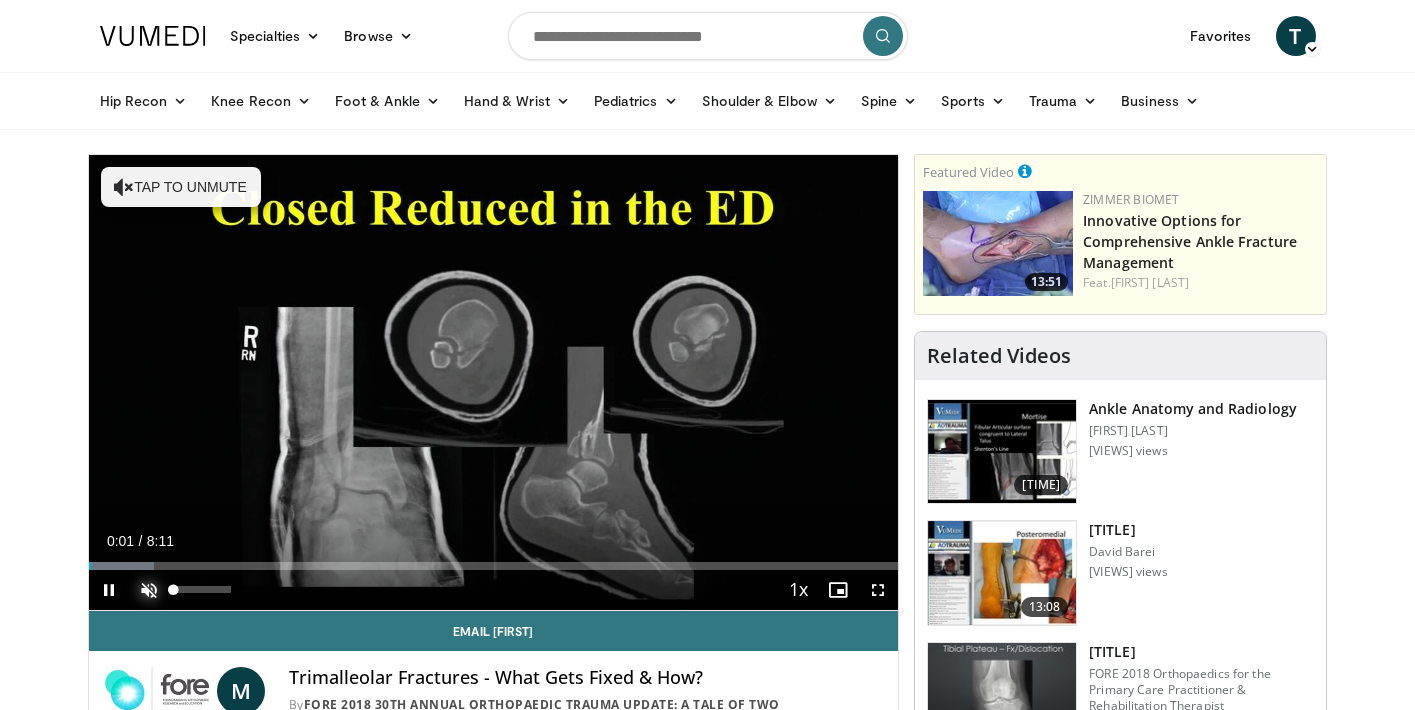 click at bounding box center [149, 590] 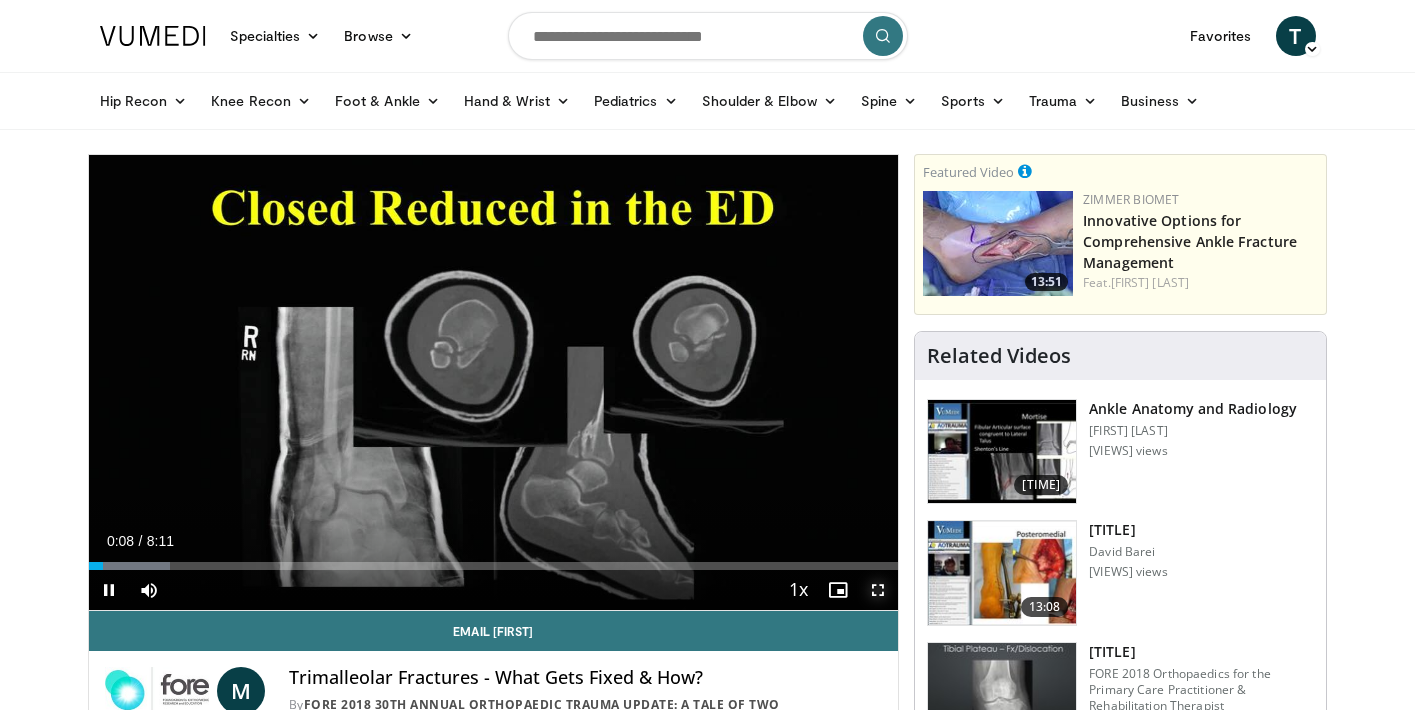 click at bounding box center [878, 590] 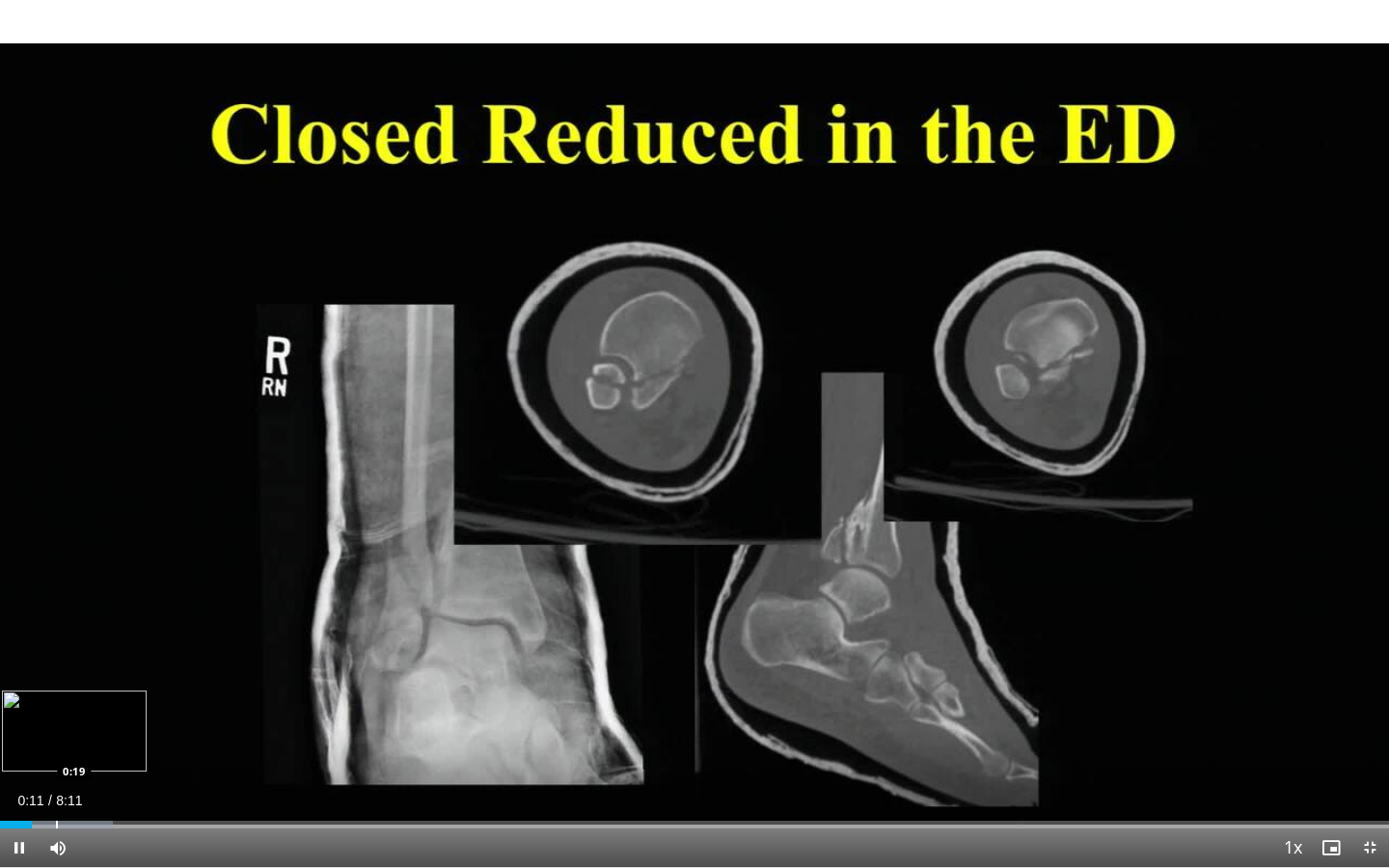click at bounding box center (57, 825) 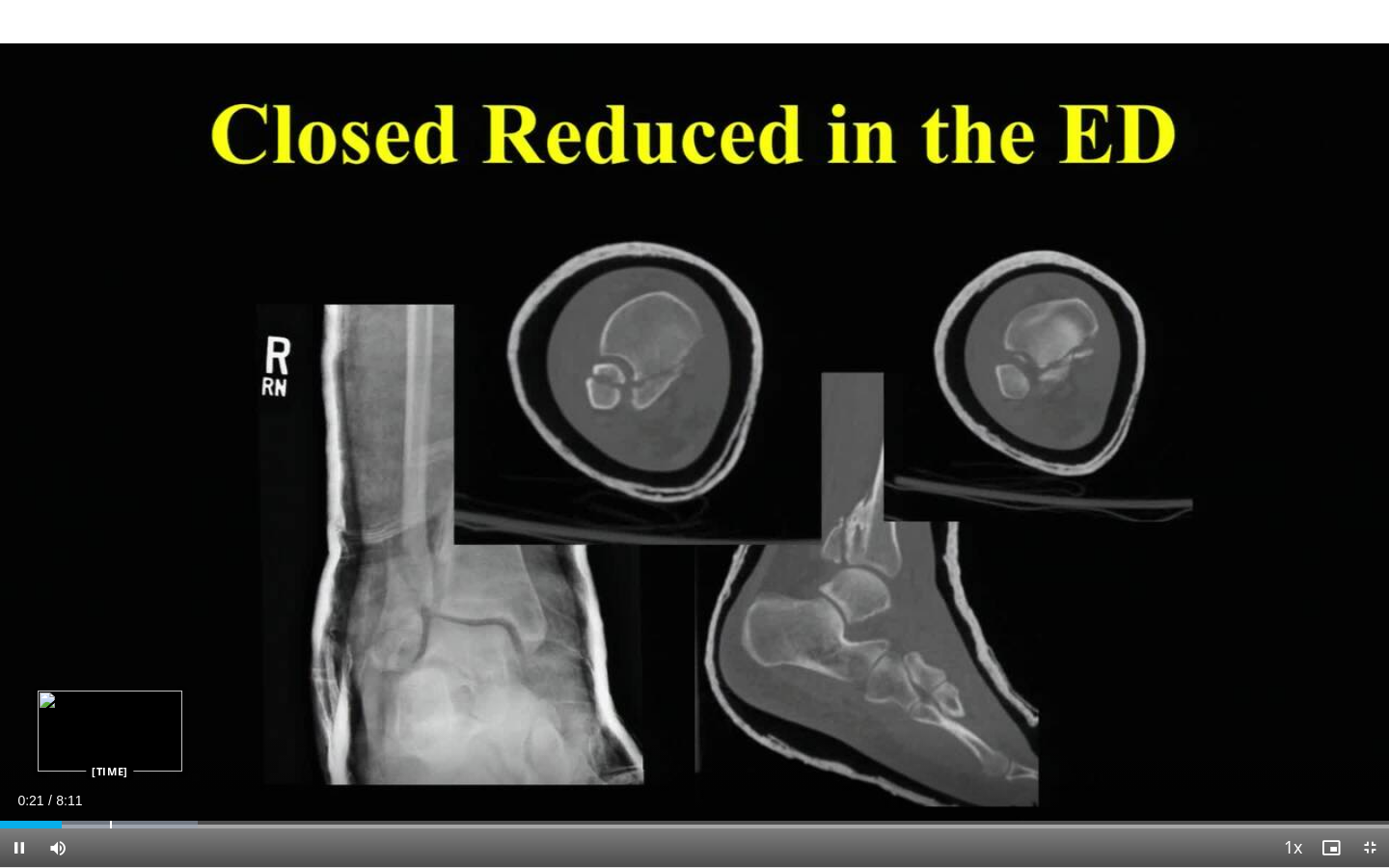 click at bounding box center [111, 825] 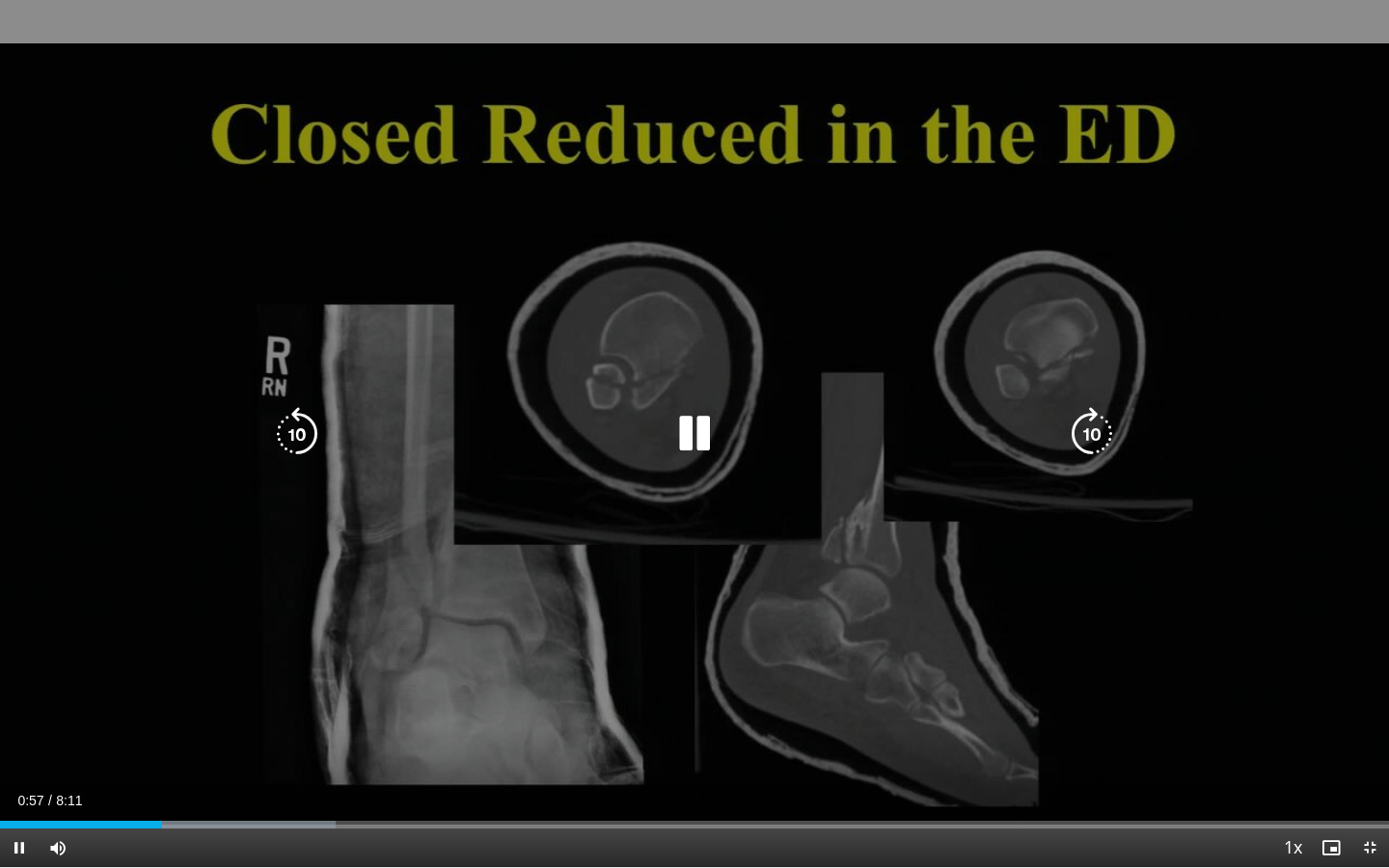 click at bounding box center (694, 434) 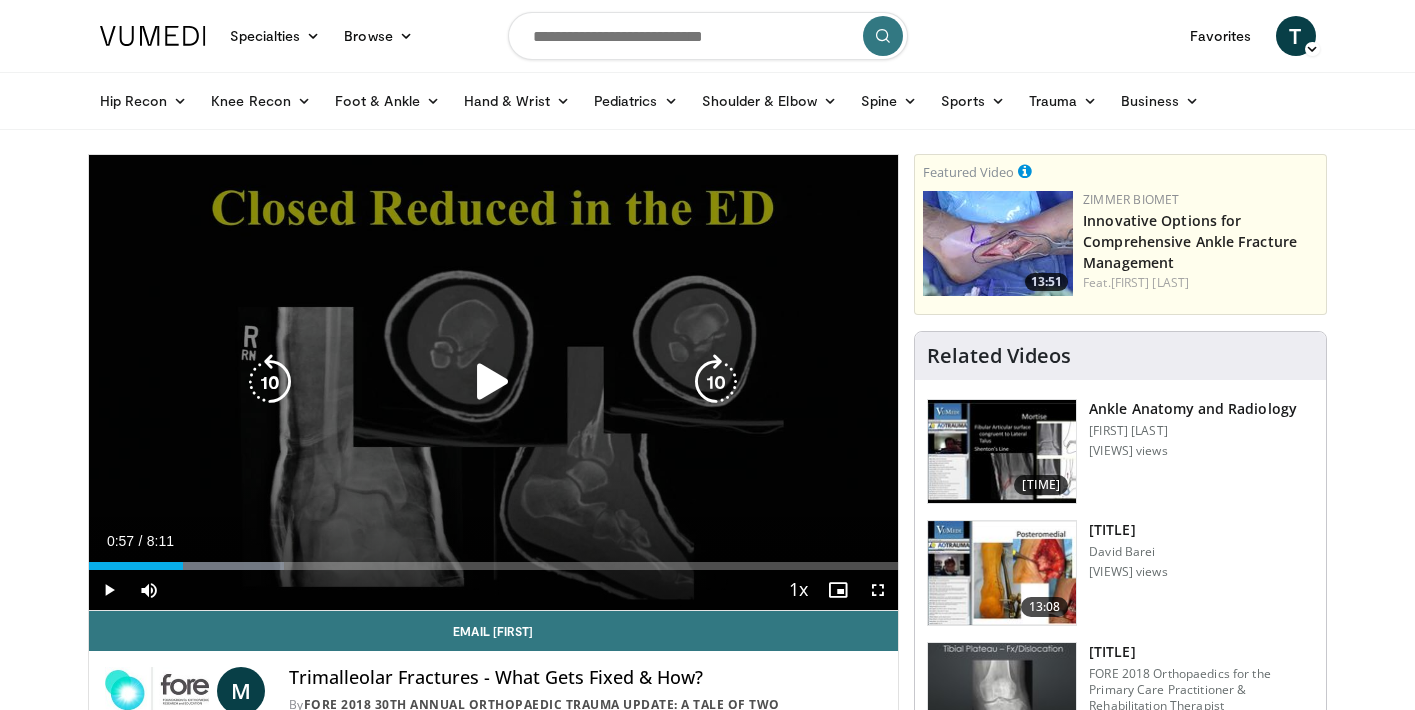 click at bounding box center [493, 382] 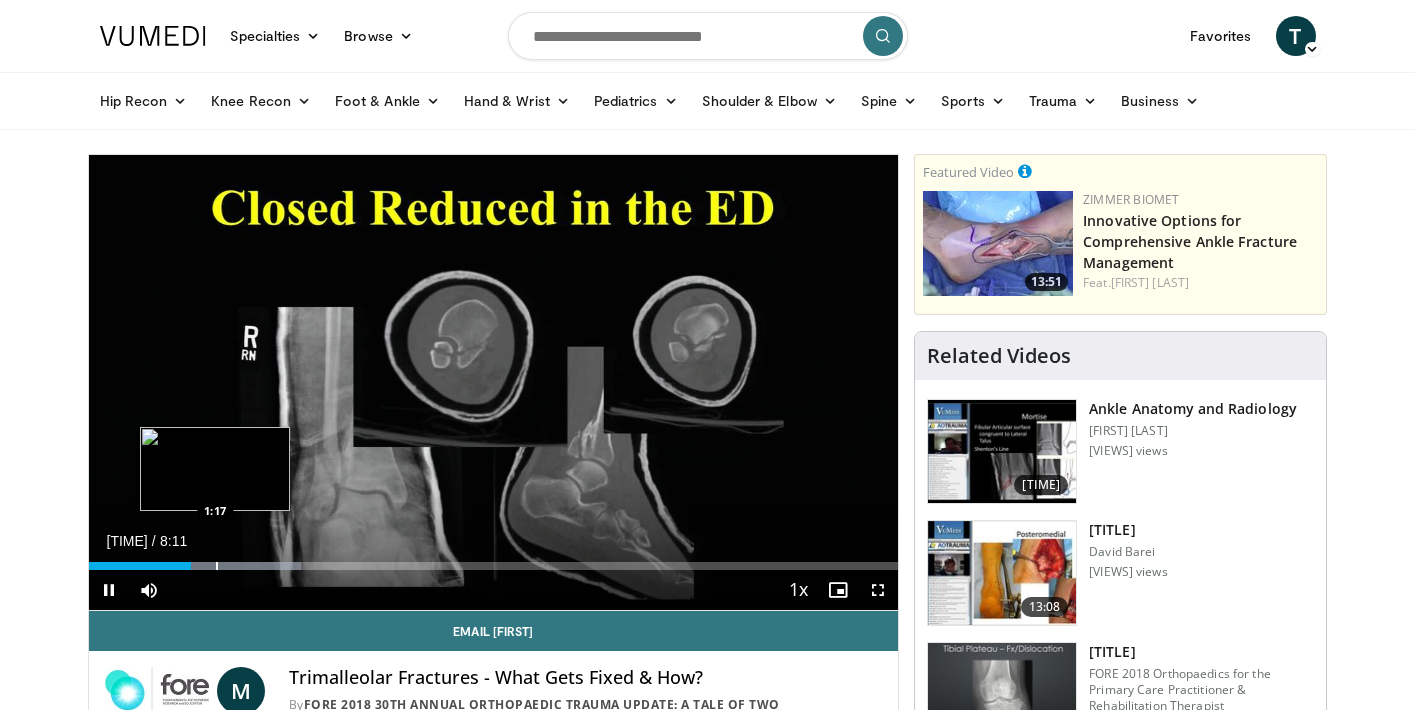 click at bounding box center [217, 566] 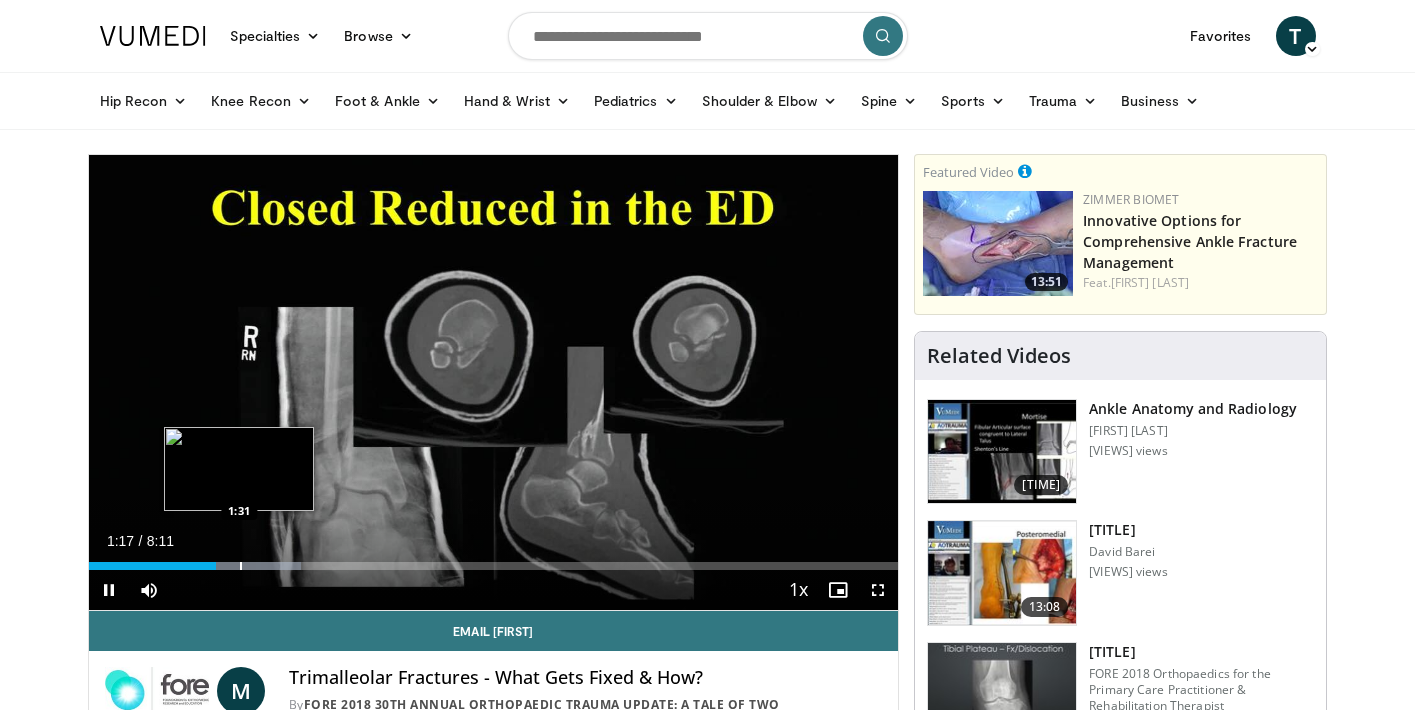 click at bounding box center [241, 566] 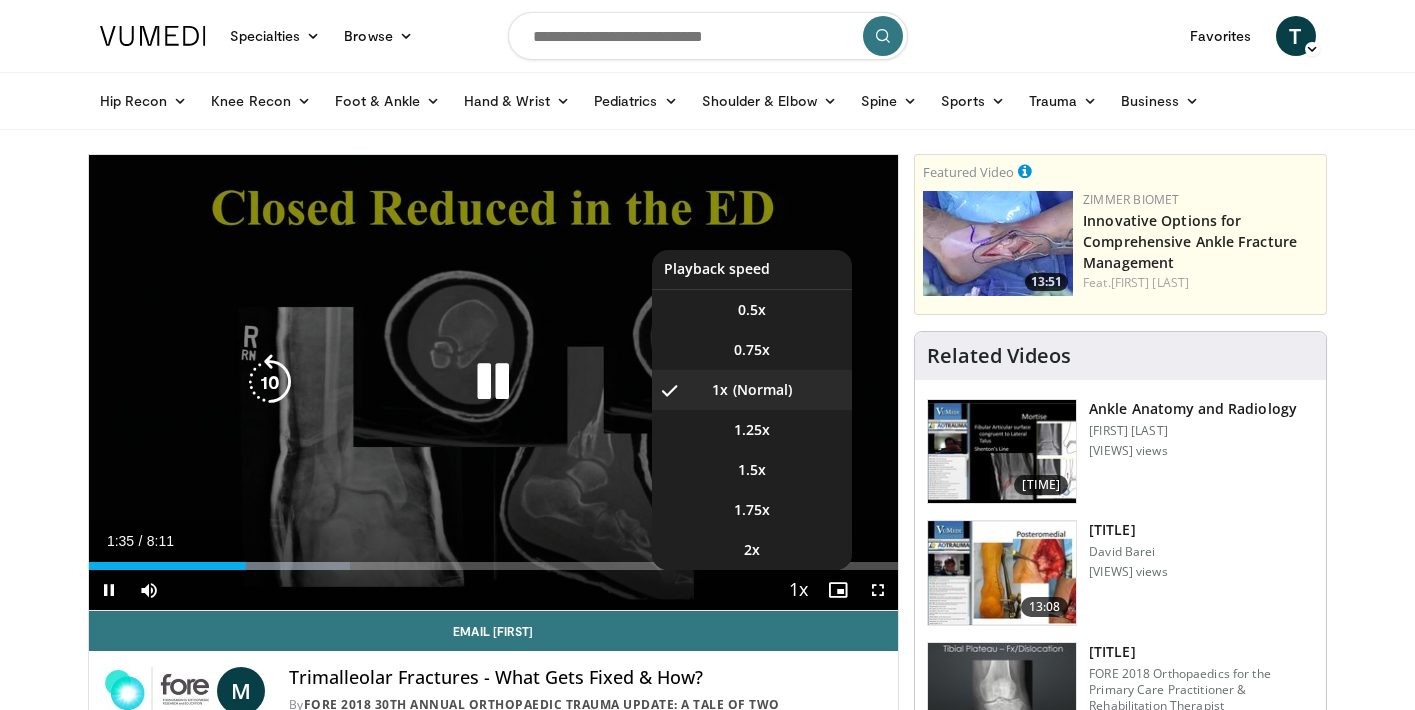 click at bounding box center [798, 591] 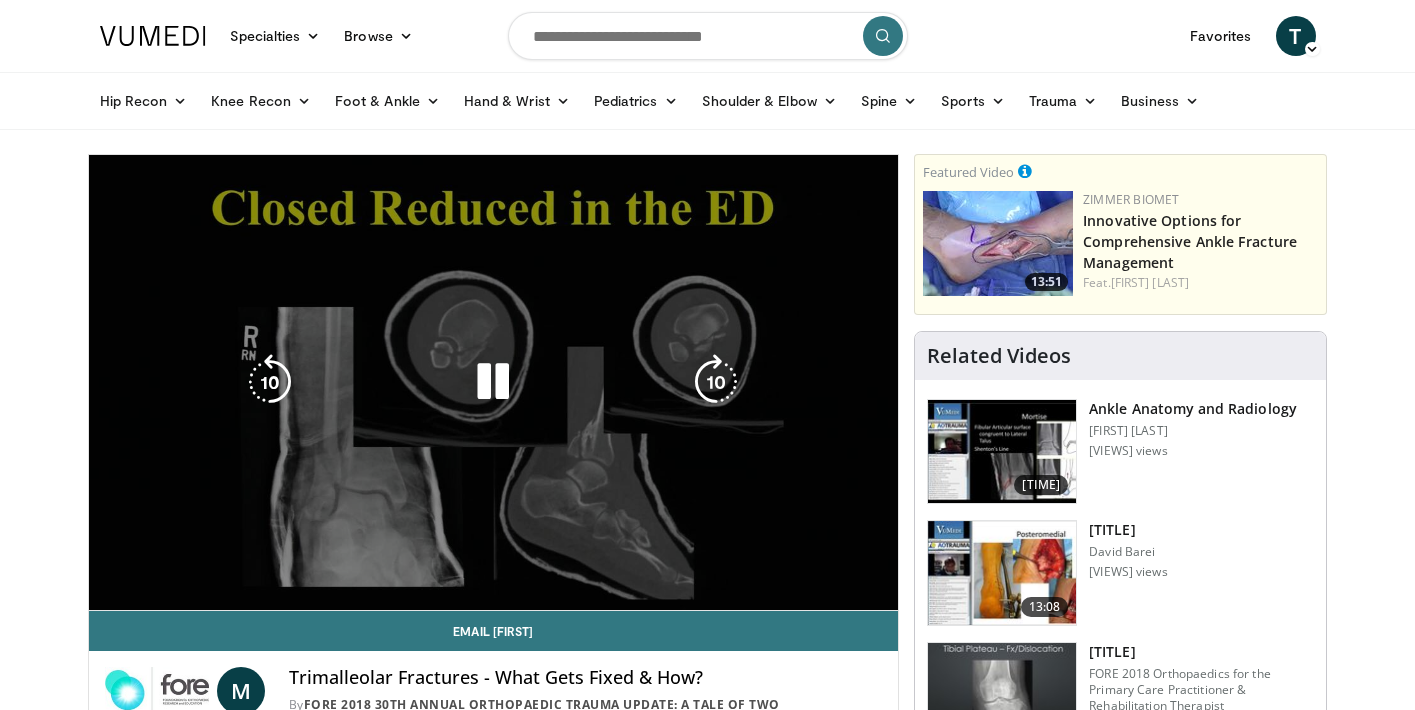 click on "10 seconds
Tap to unmute" at bounding box center [494, 382] 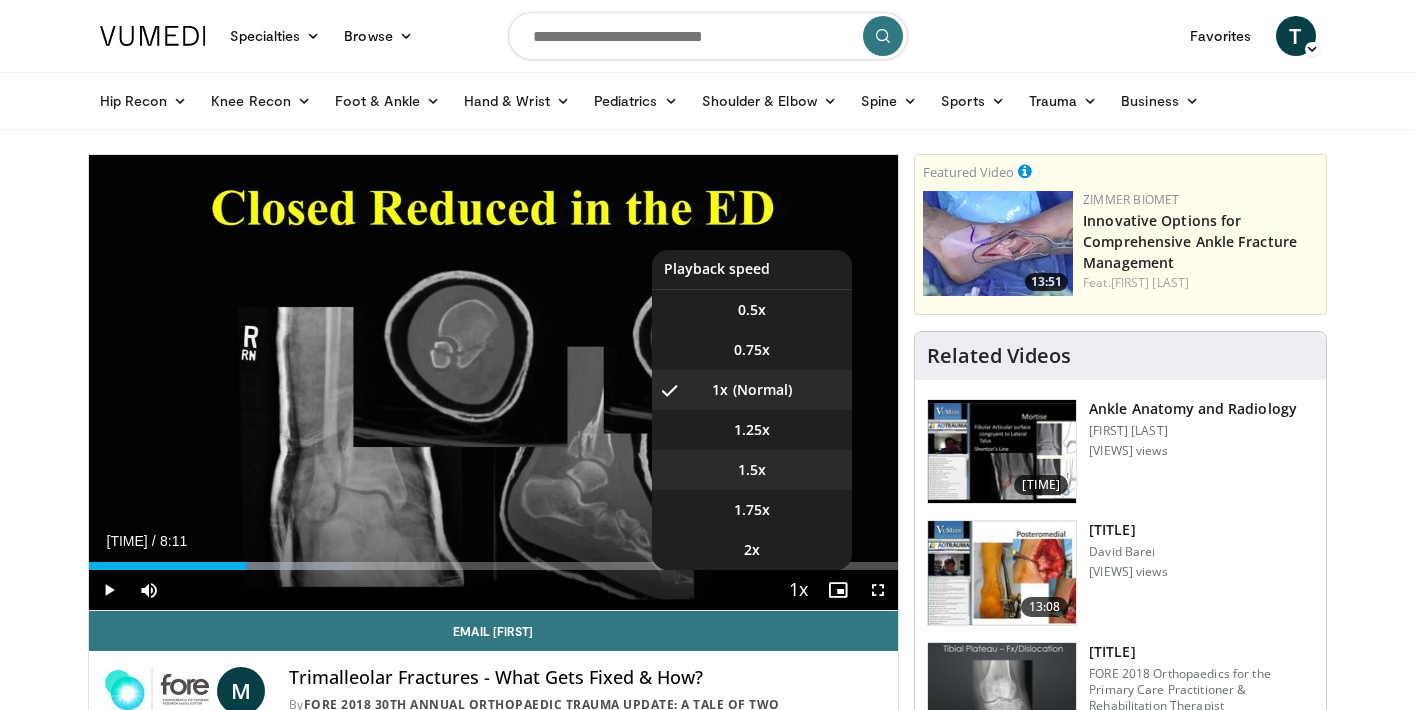 click on "1.5x" at bounding box center (752, 470) 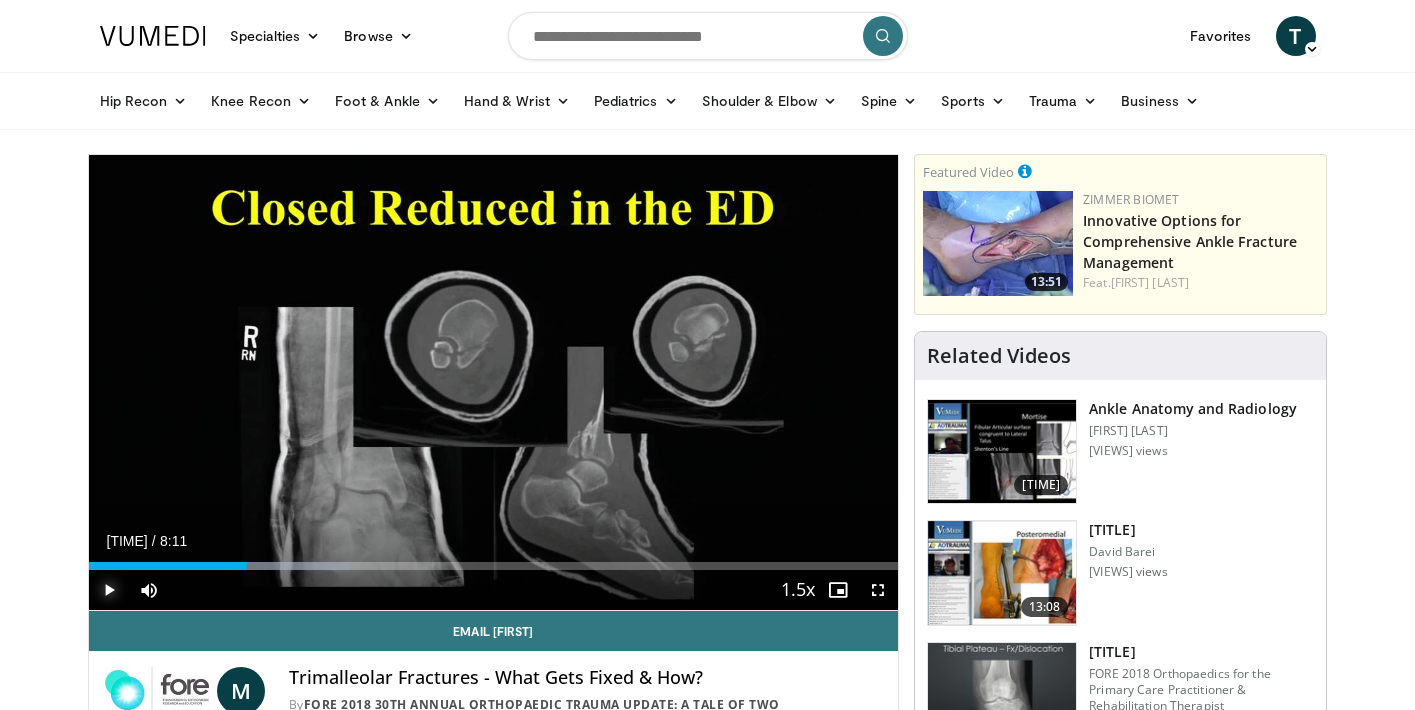 click at bounding box center [109, 590] 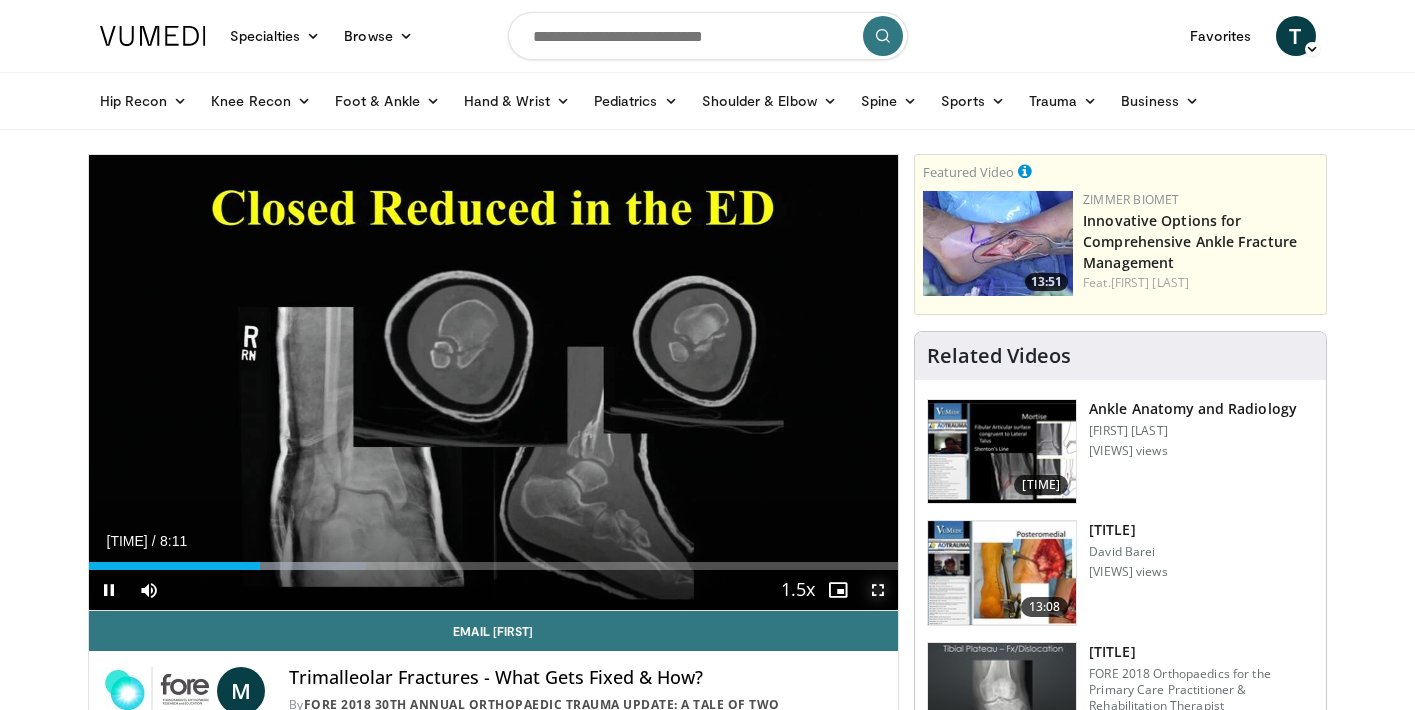 click at bounding box center [878, 590] 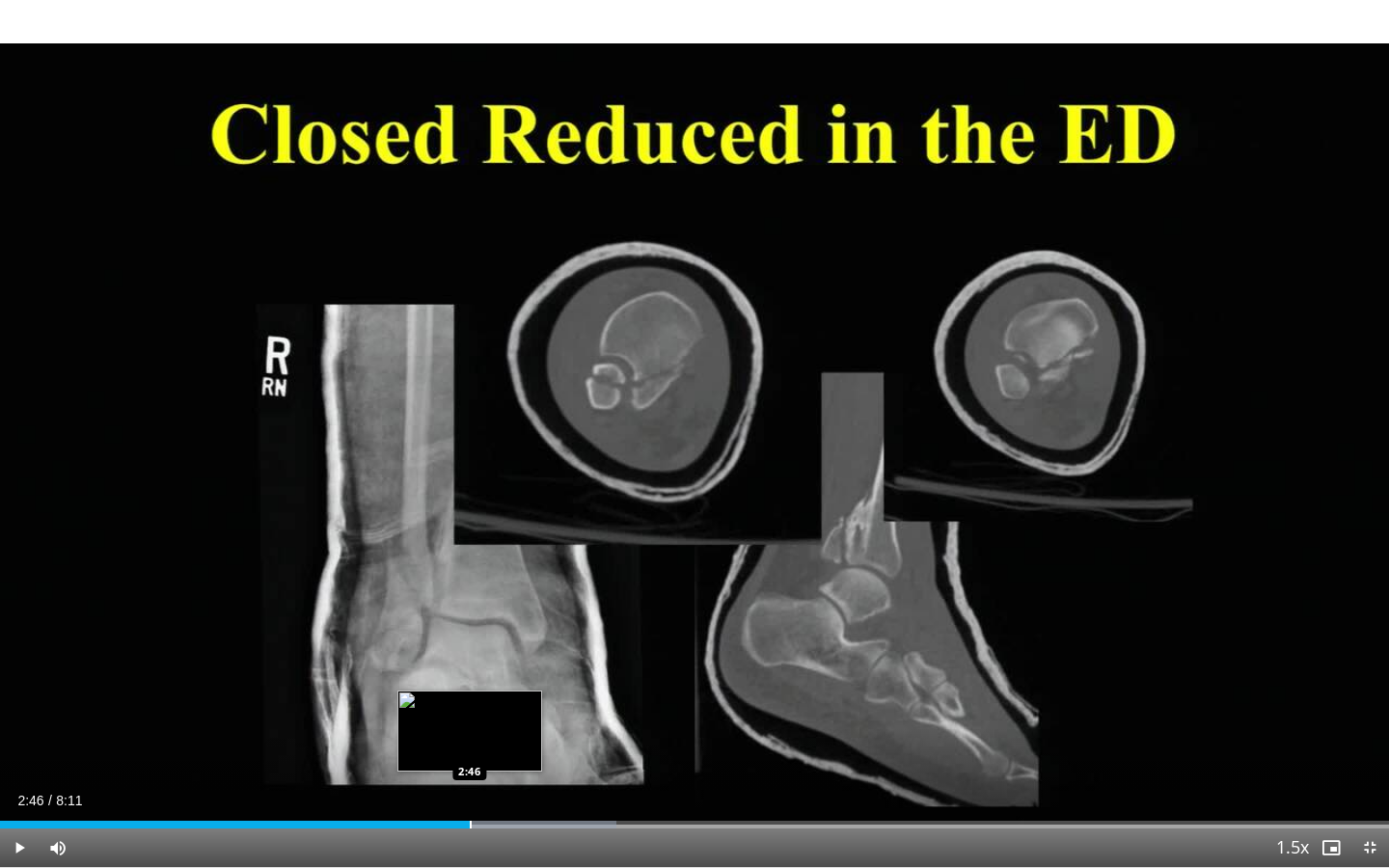 click on "Loaded :  44.36% 2:46 2:46" at bounding box center [694, 819] 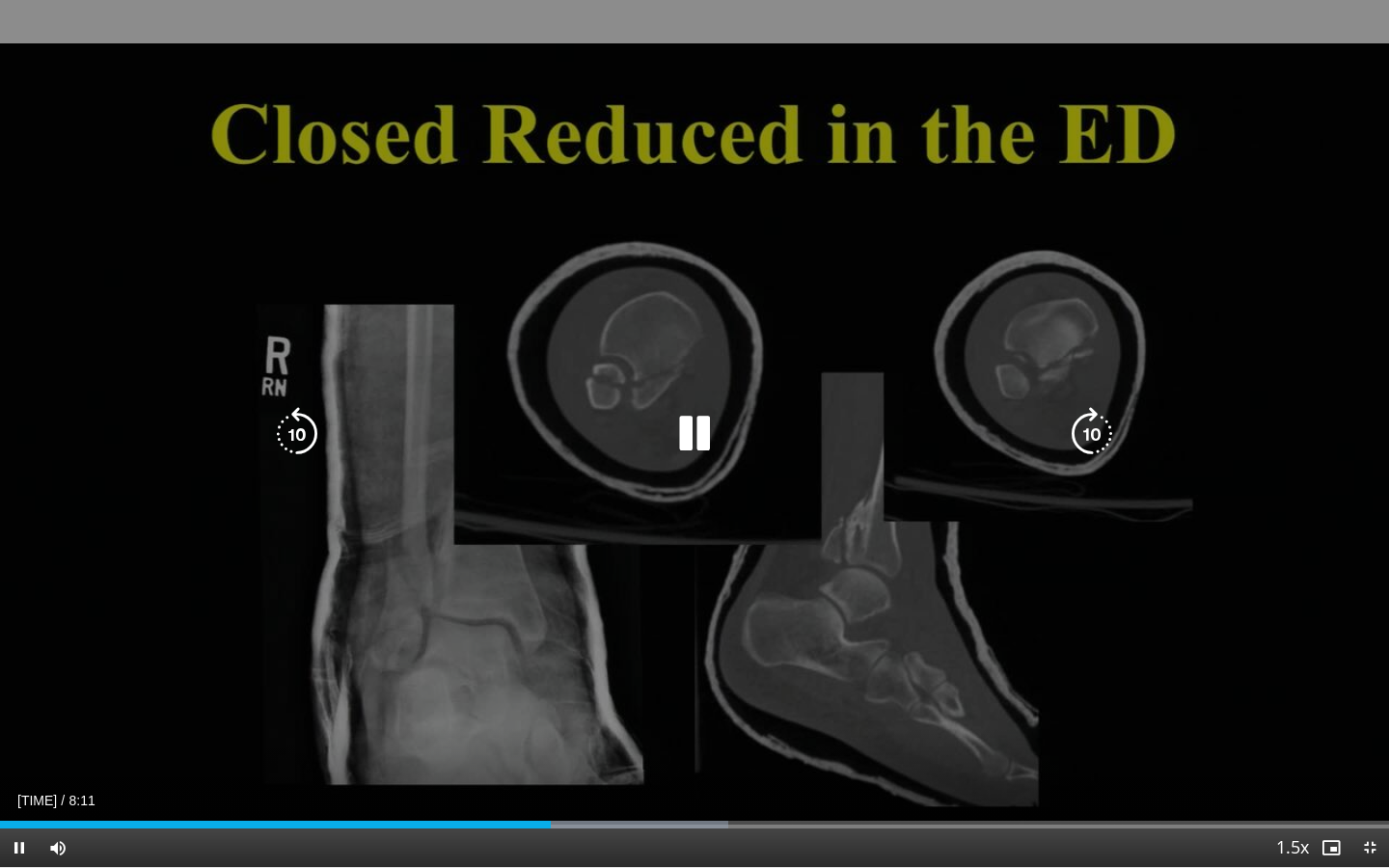click at bounding box center [694, 434] 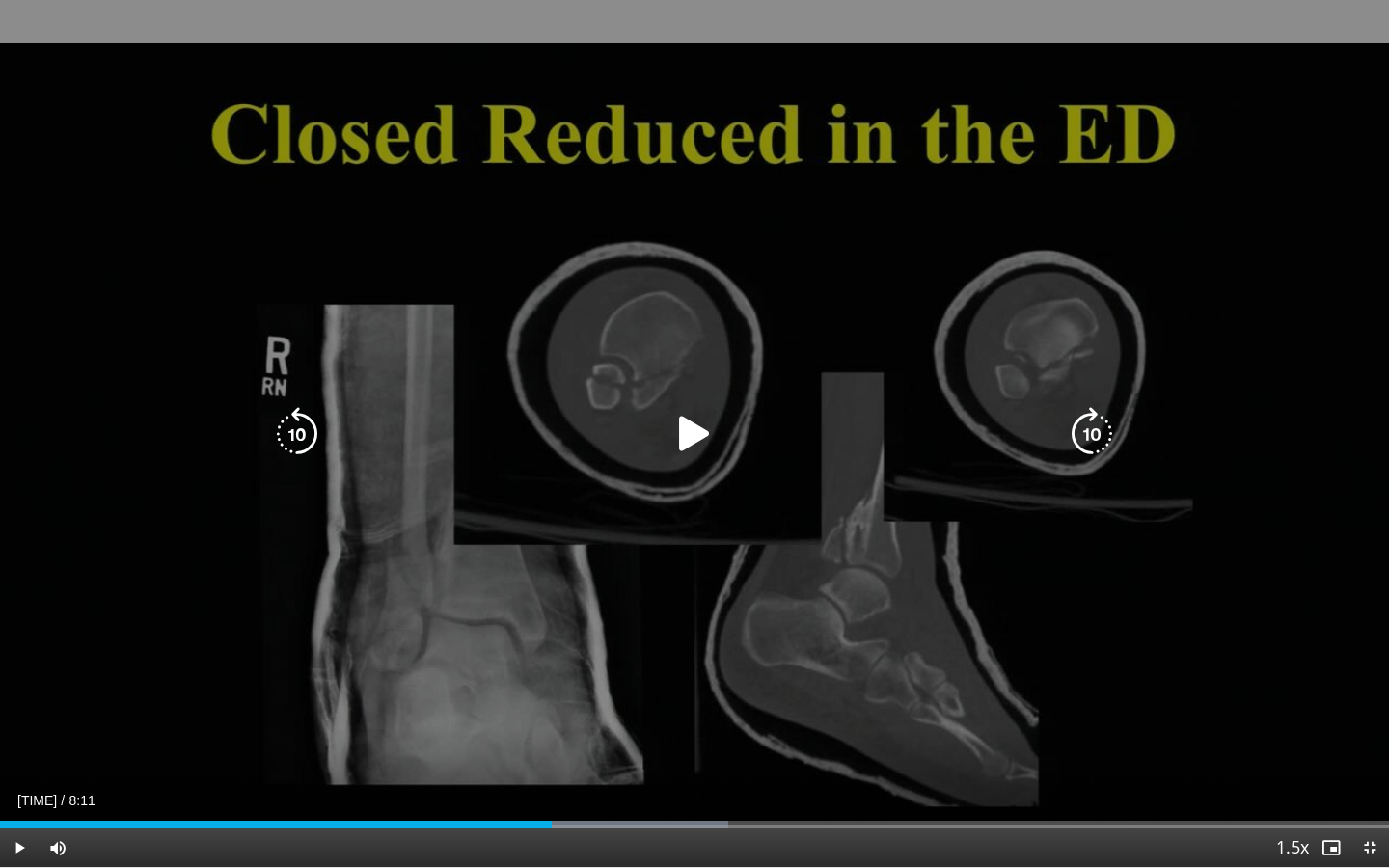 click at bounding box center [694, 434] 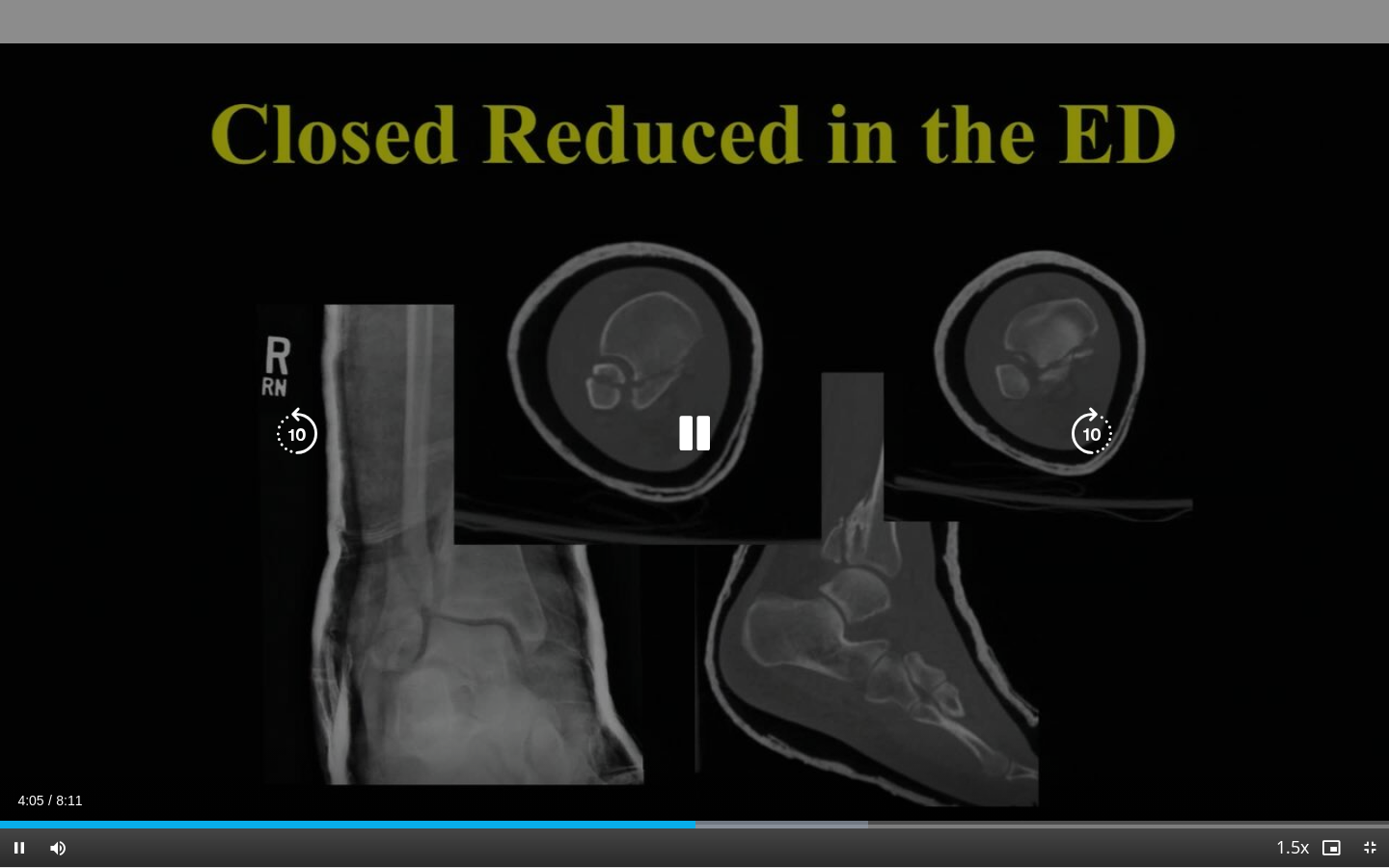 click at bounding box center [694, 434] 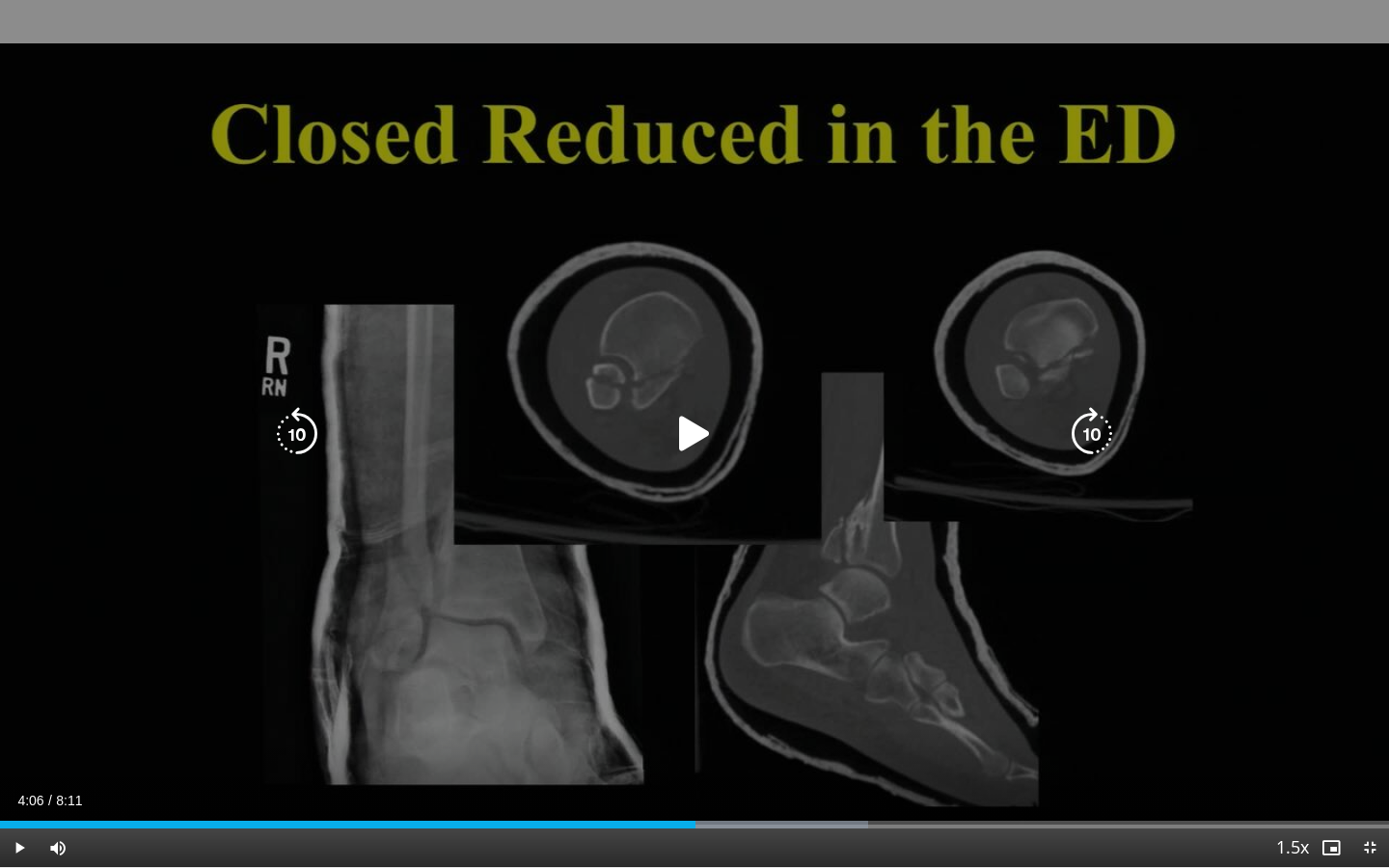 click at bounding box center [694, 434] 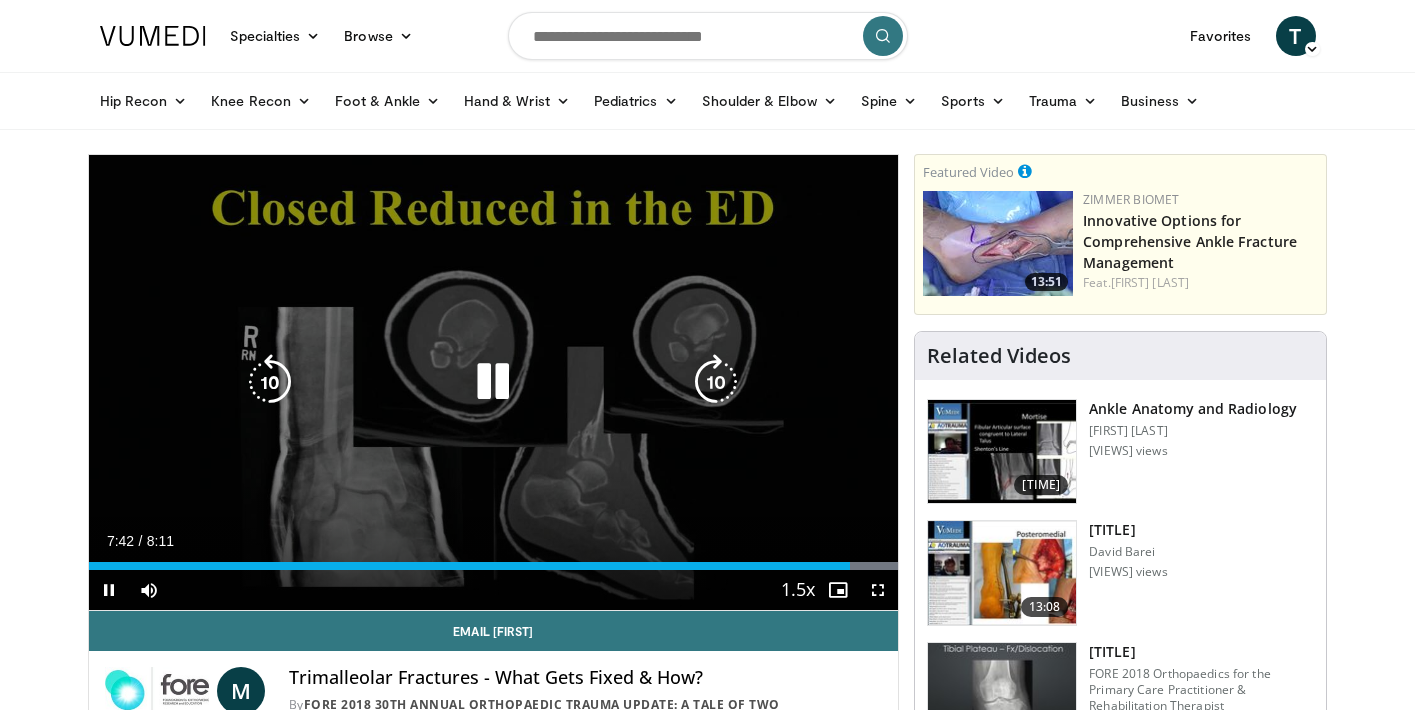 click at bounding box center [493, 382] 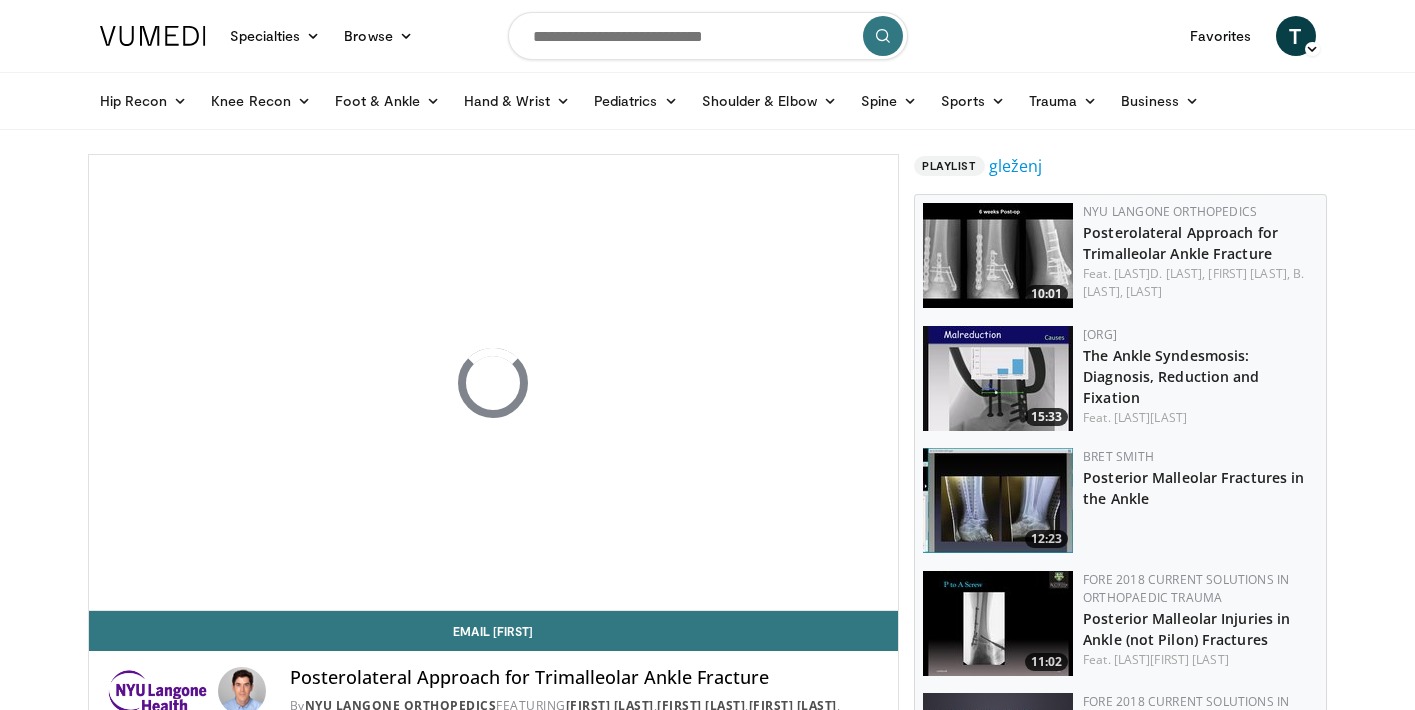 scroll, scrollTop: 0, scrollLeft: 0, axis: both 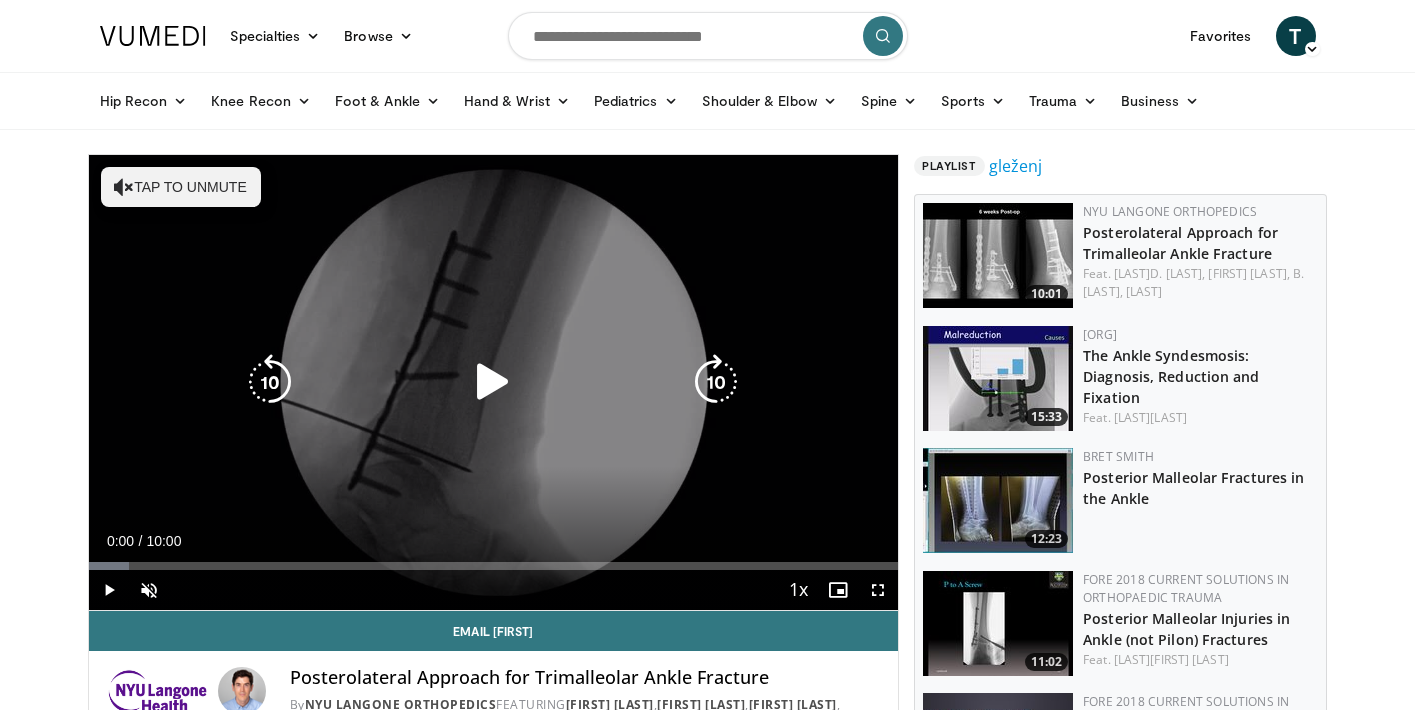 click at bounding box center (493, 382) 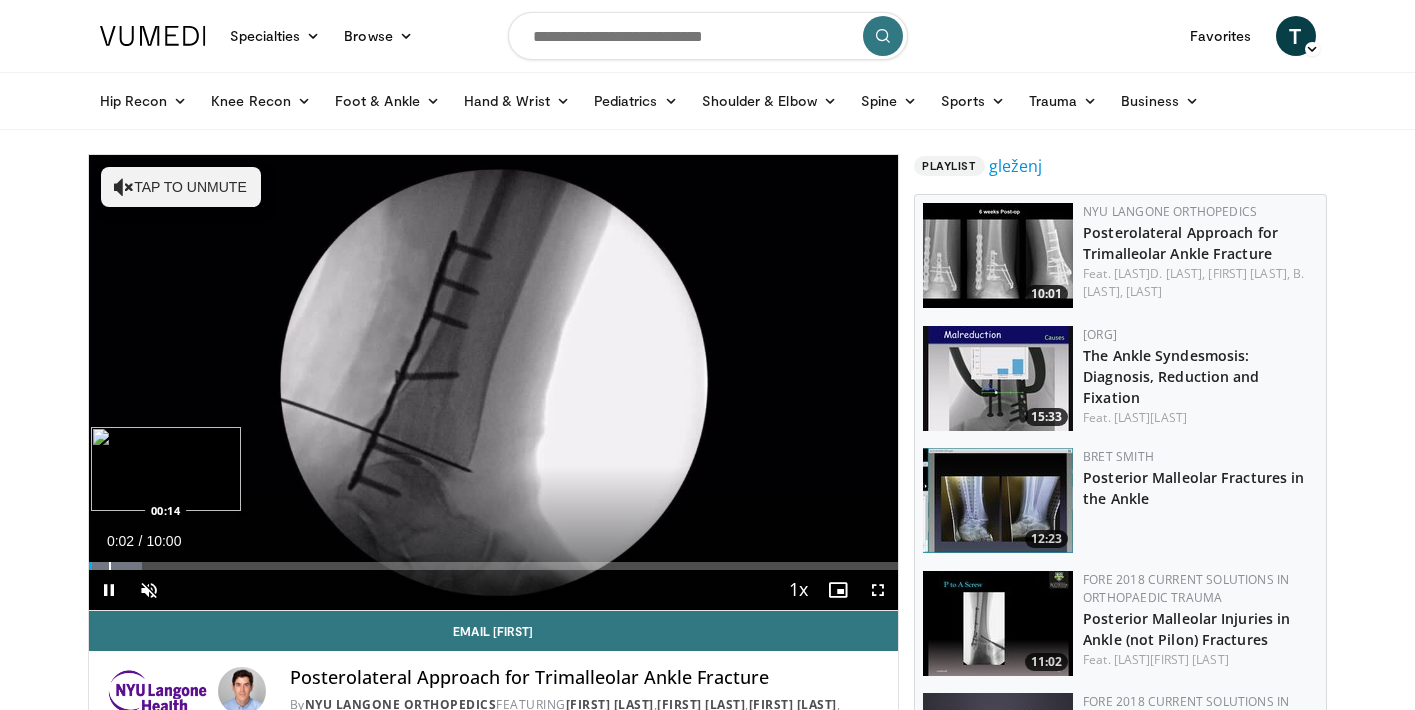 click at bounding box center [110, 566] 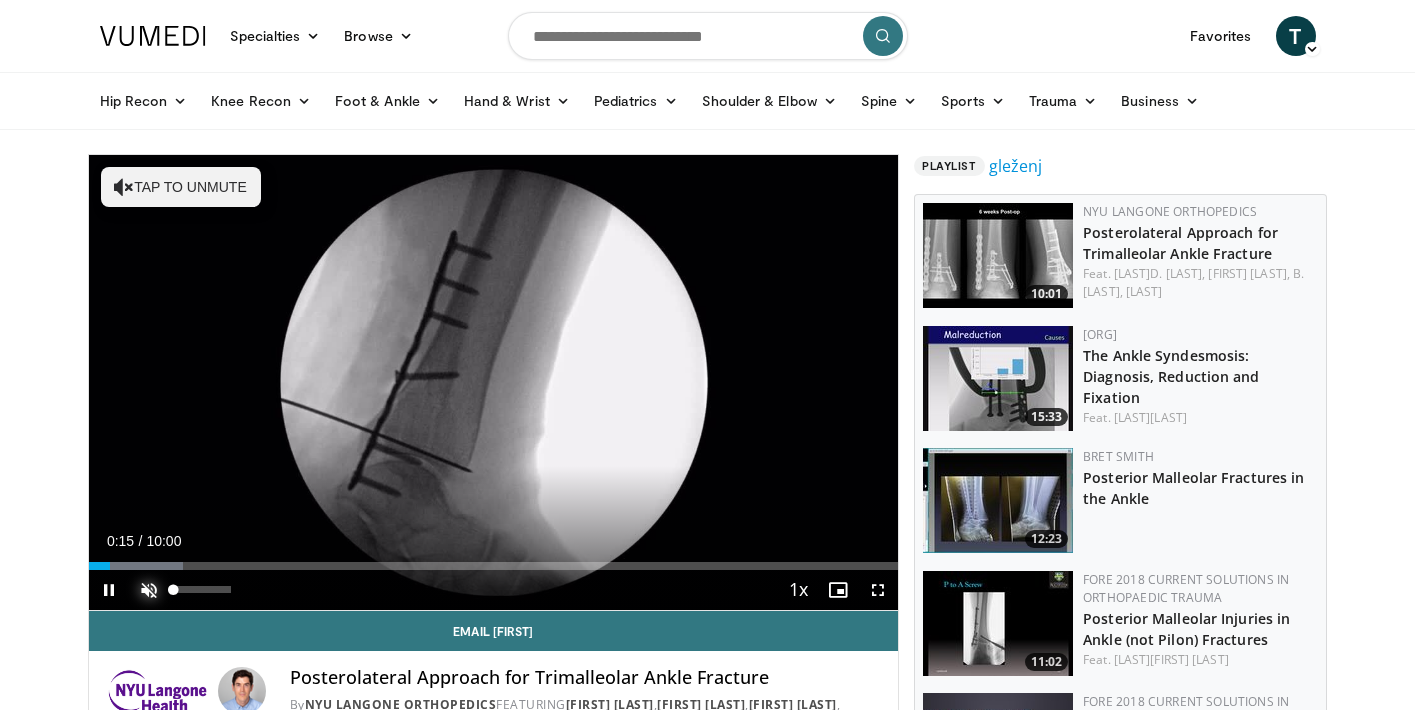 click at bounding box center (149, 590) 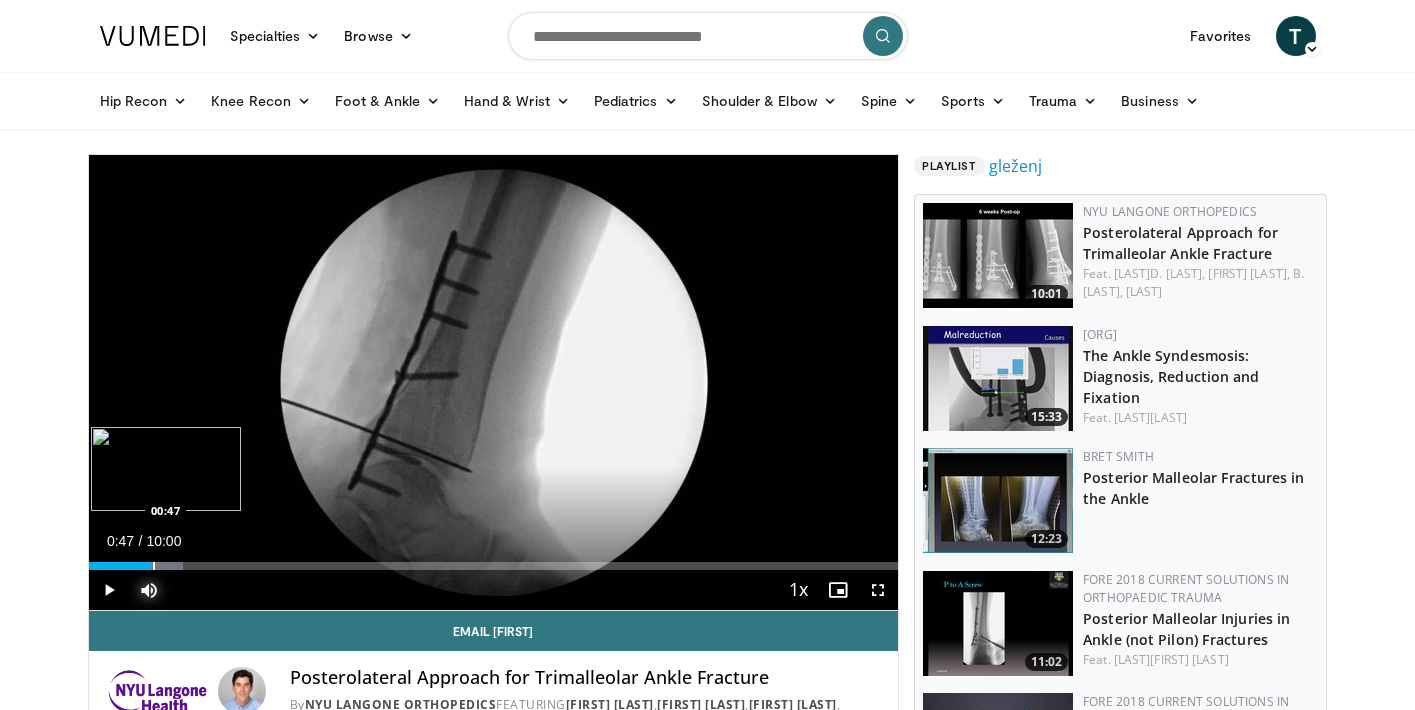 click at bounding box center [154, 566] 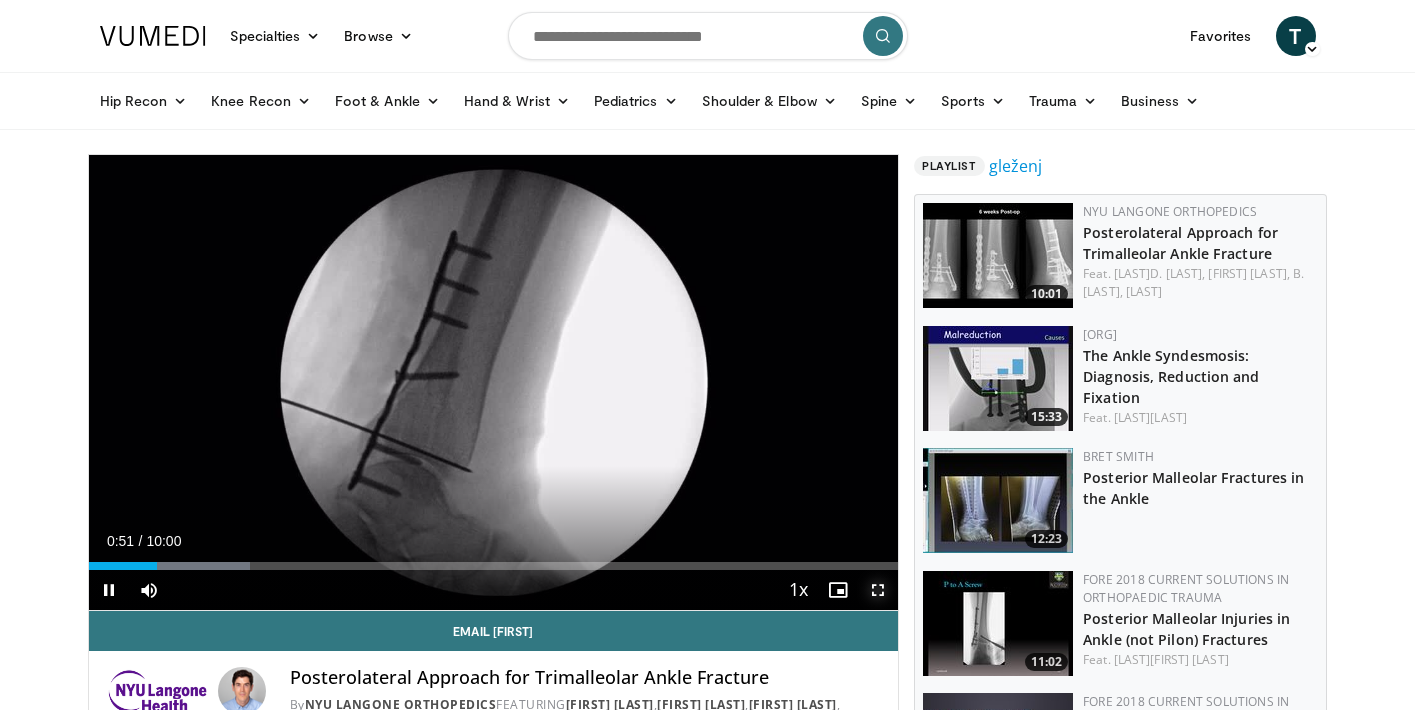 click at bounding box center (878, 590) 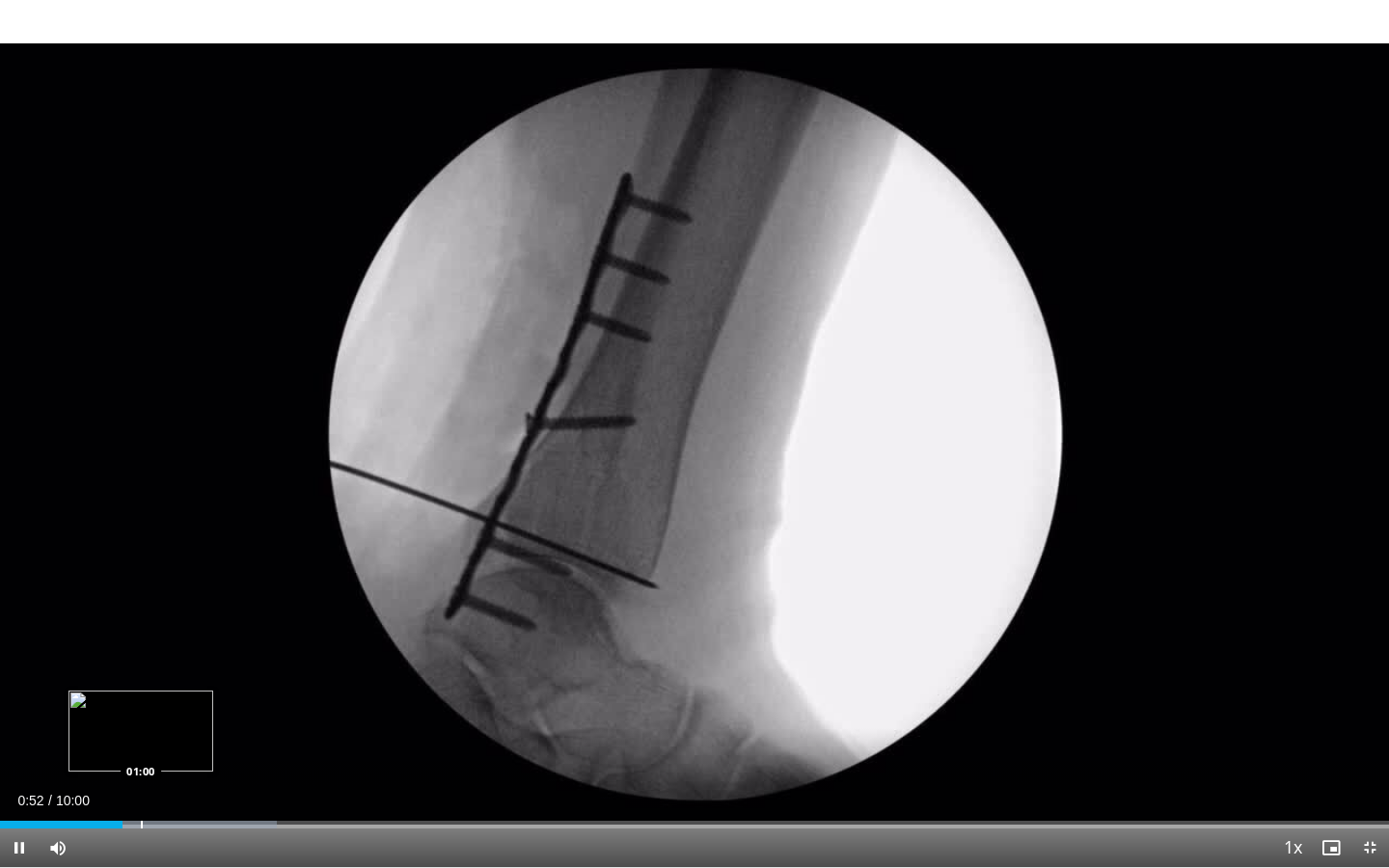 click on "Loaded :  19.93% 00:52 01:00" at bounding box center [694, 819] 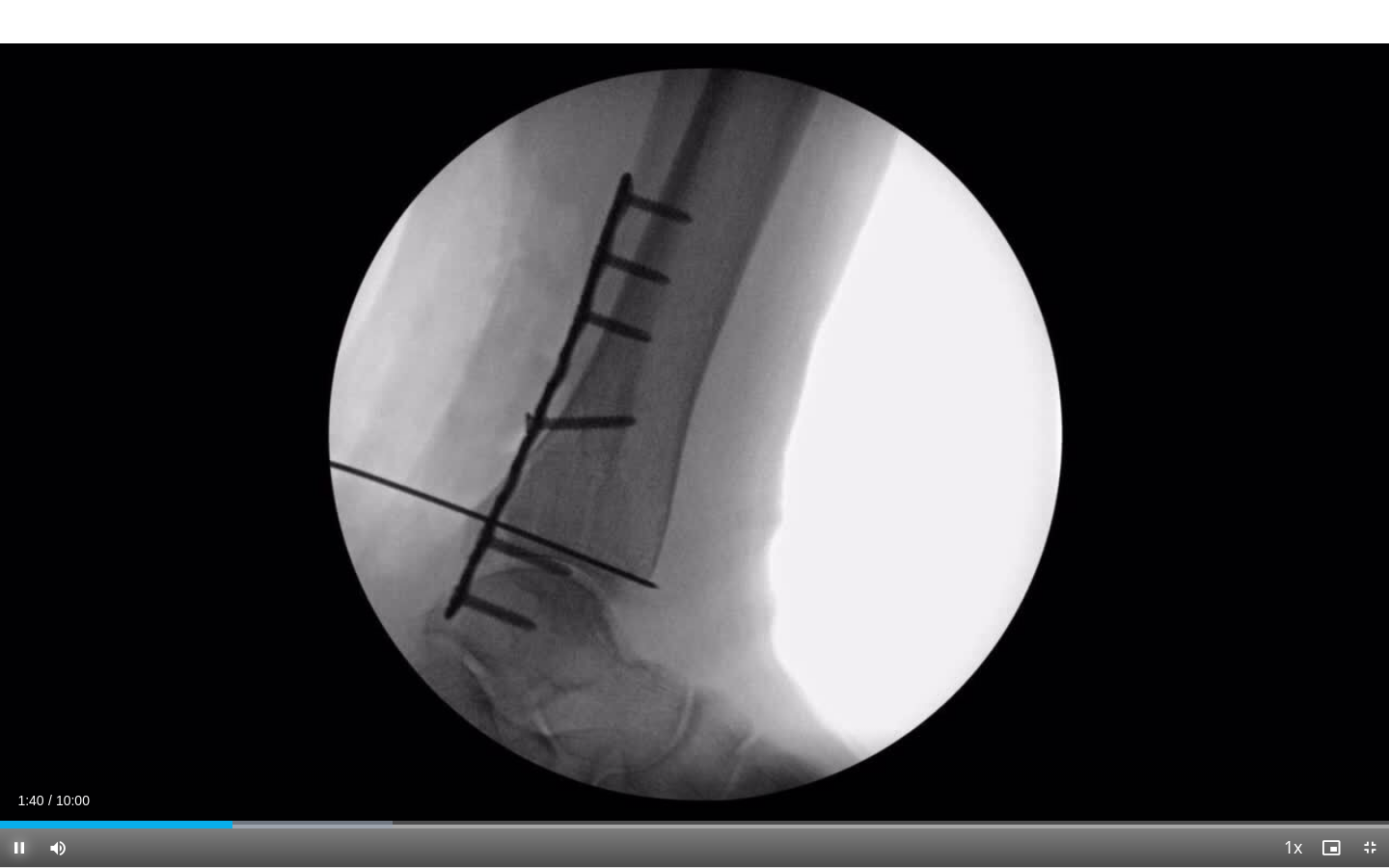 click at bounding box center (19, 848) 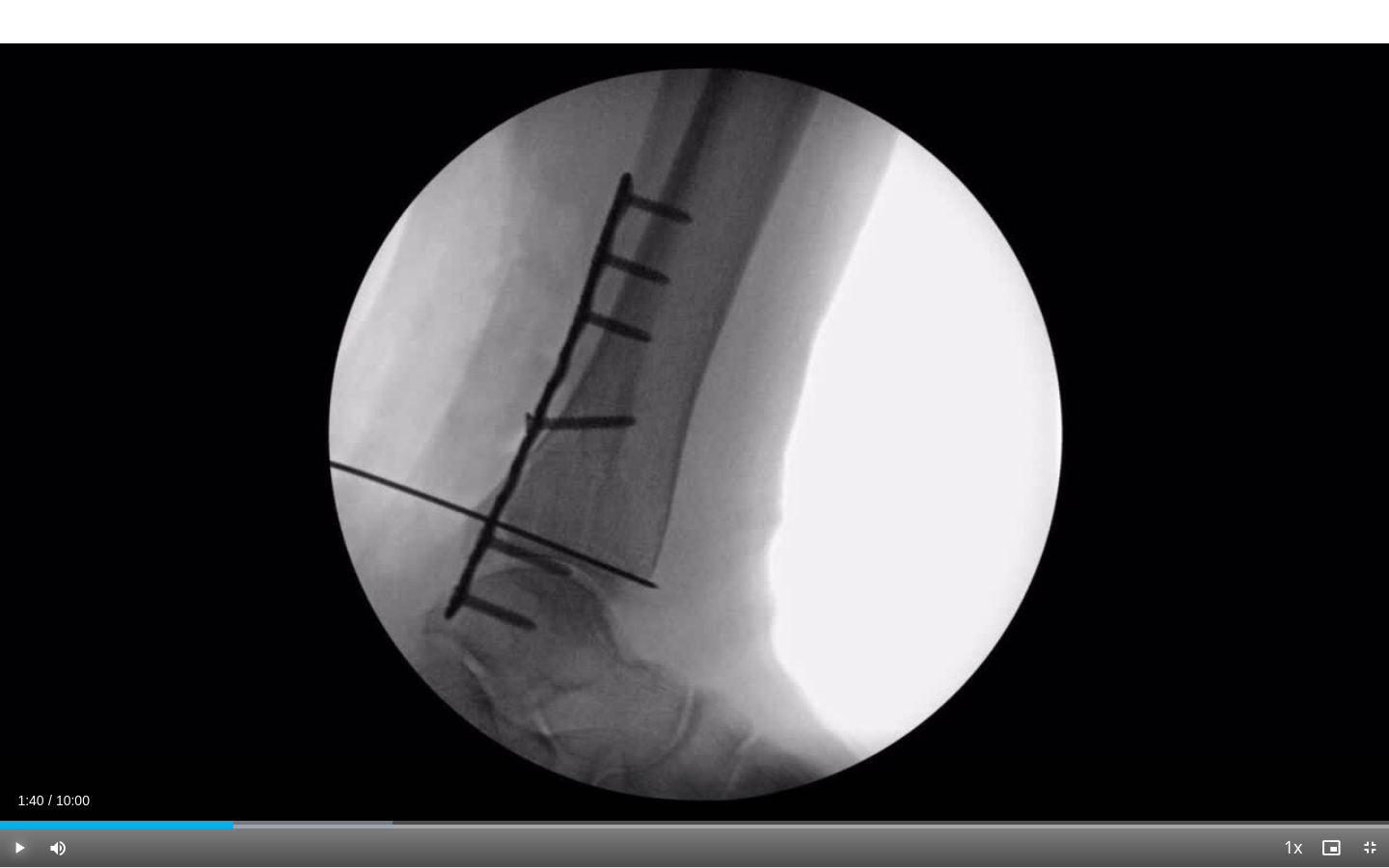 click at bounding box center [19, 848] 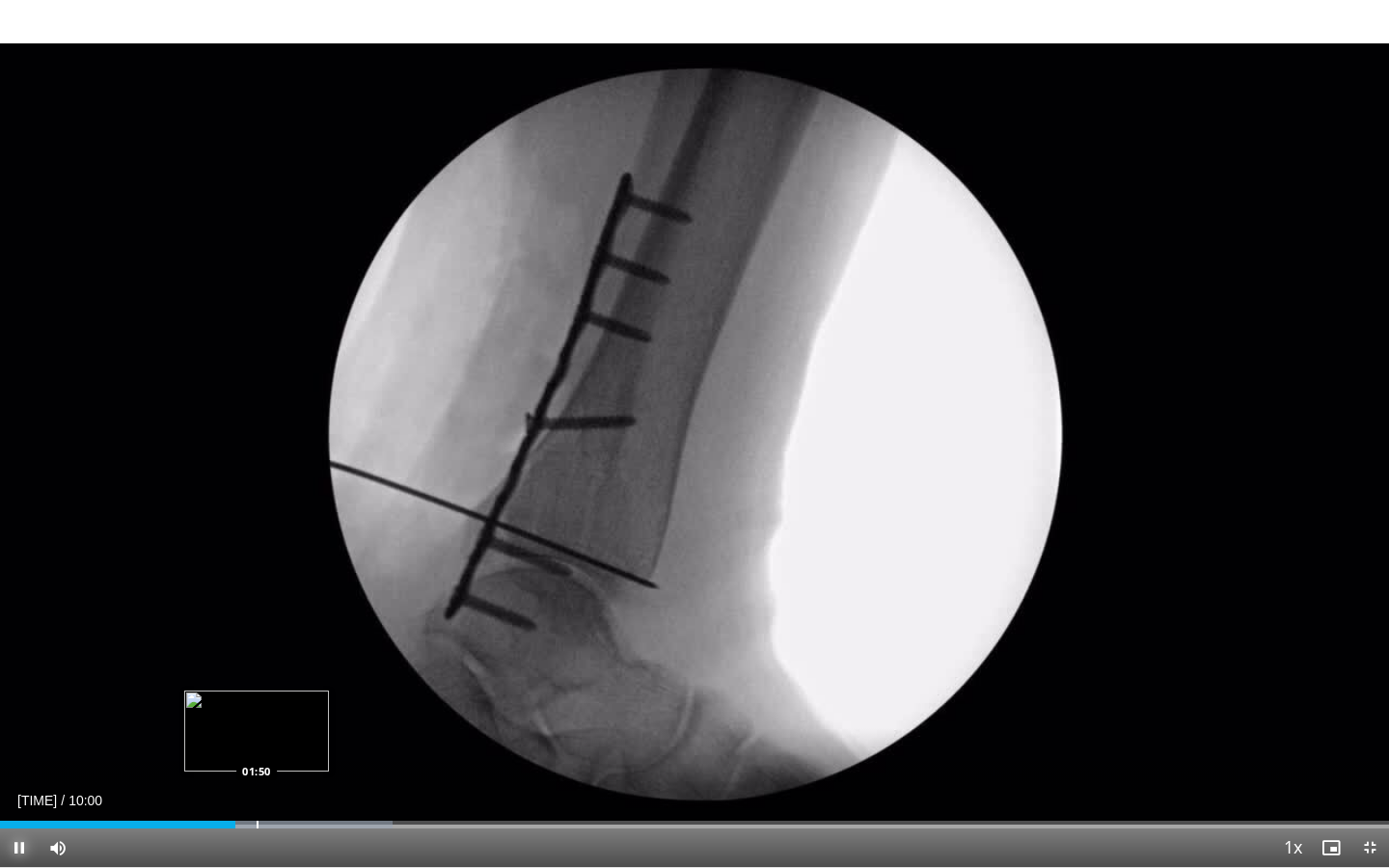 click on "Loaded :  28.24% 01:41 01:50" at bounding box center (694, 819) 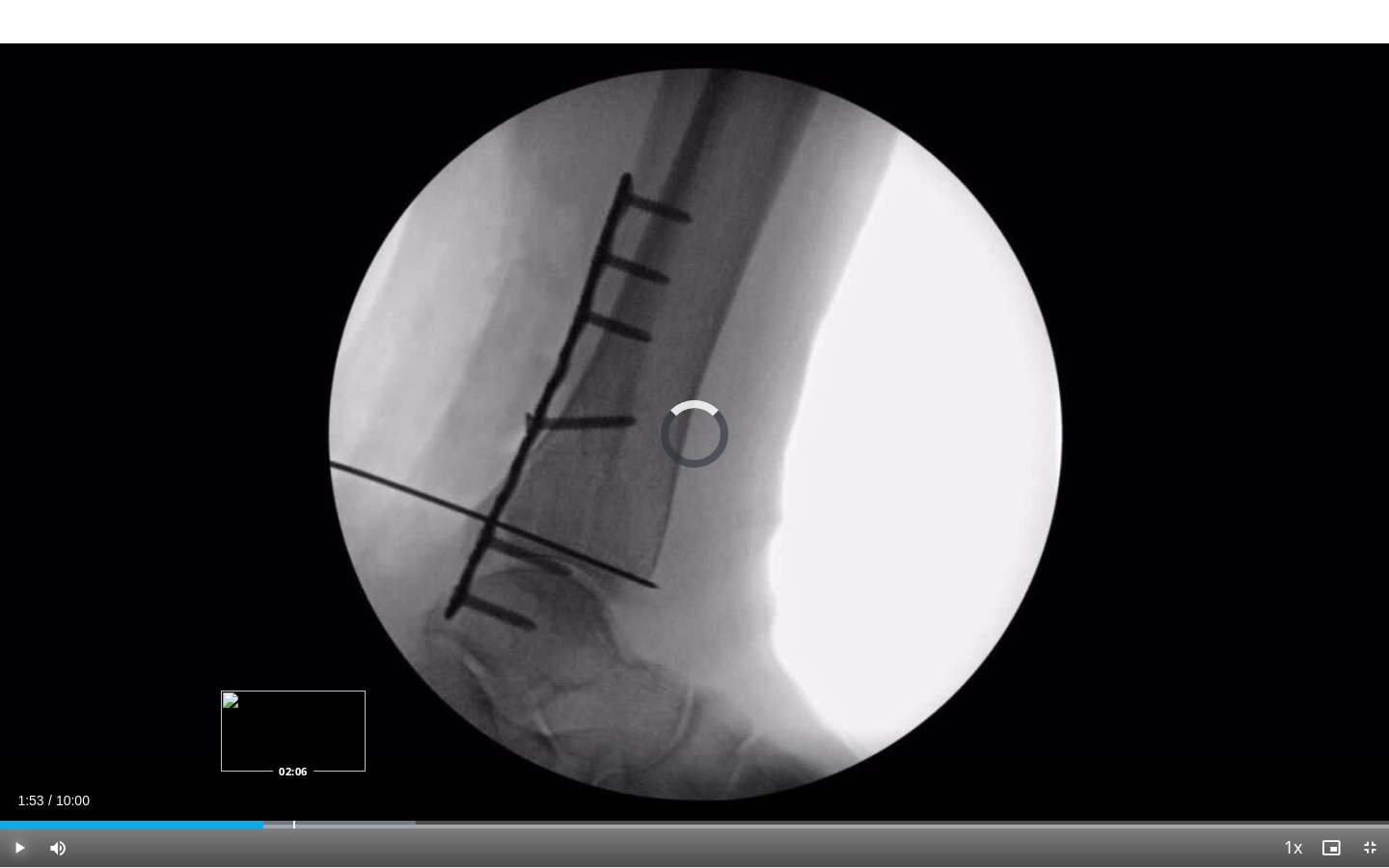click on "Loaded :  29.90% 01:53 02:06" at bounding box center (694, 819) 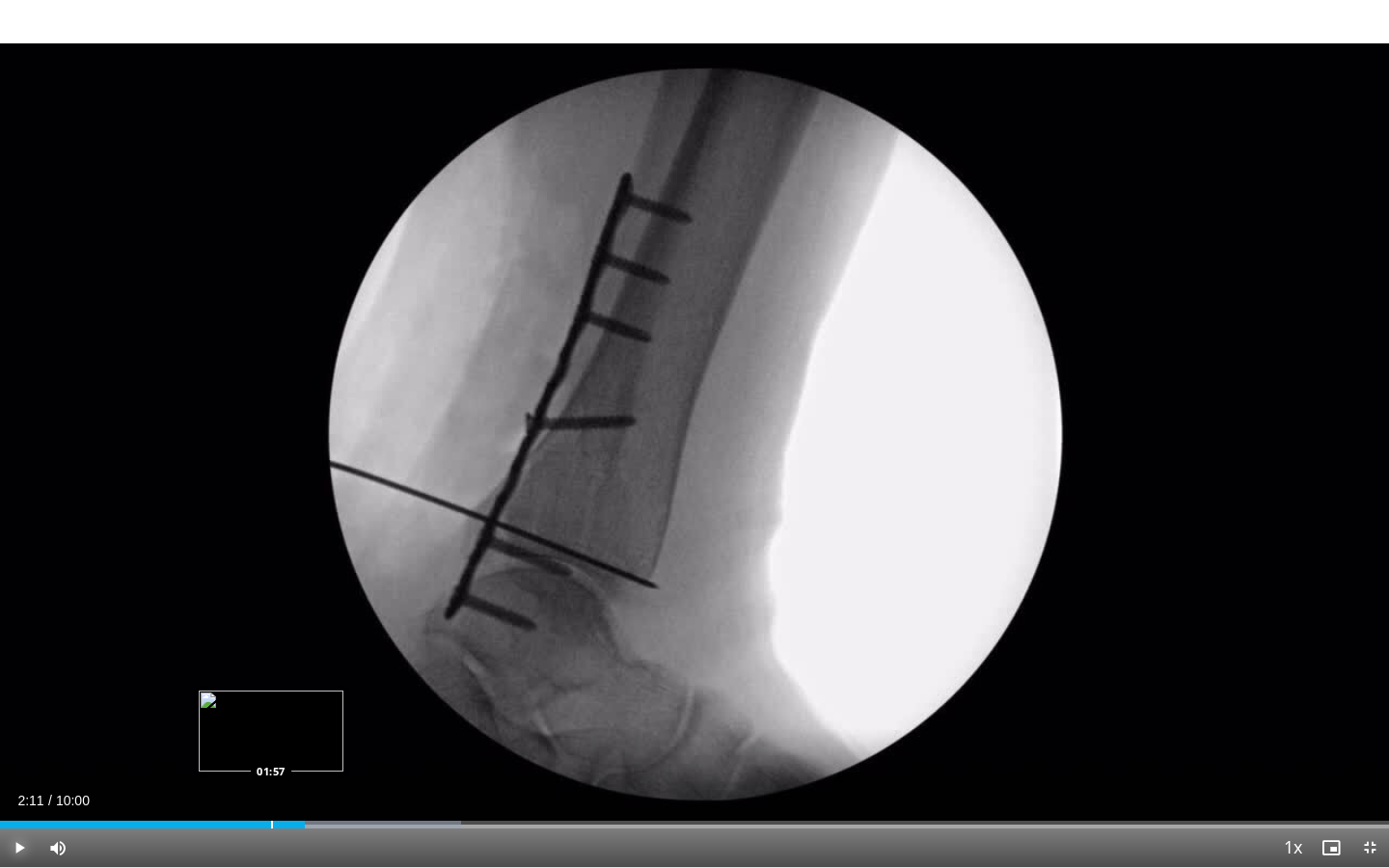 click at bounding box center [272, 825] 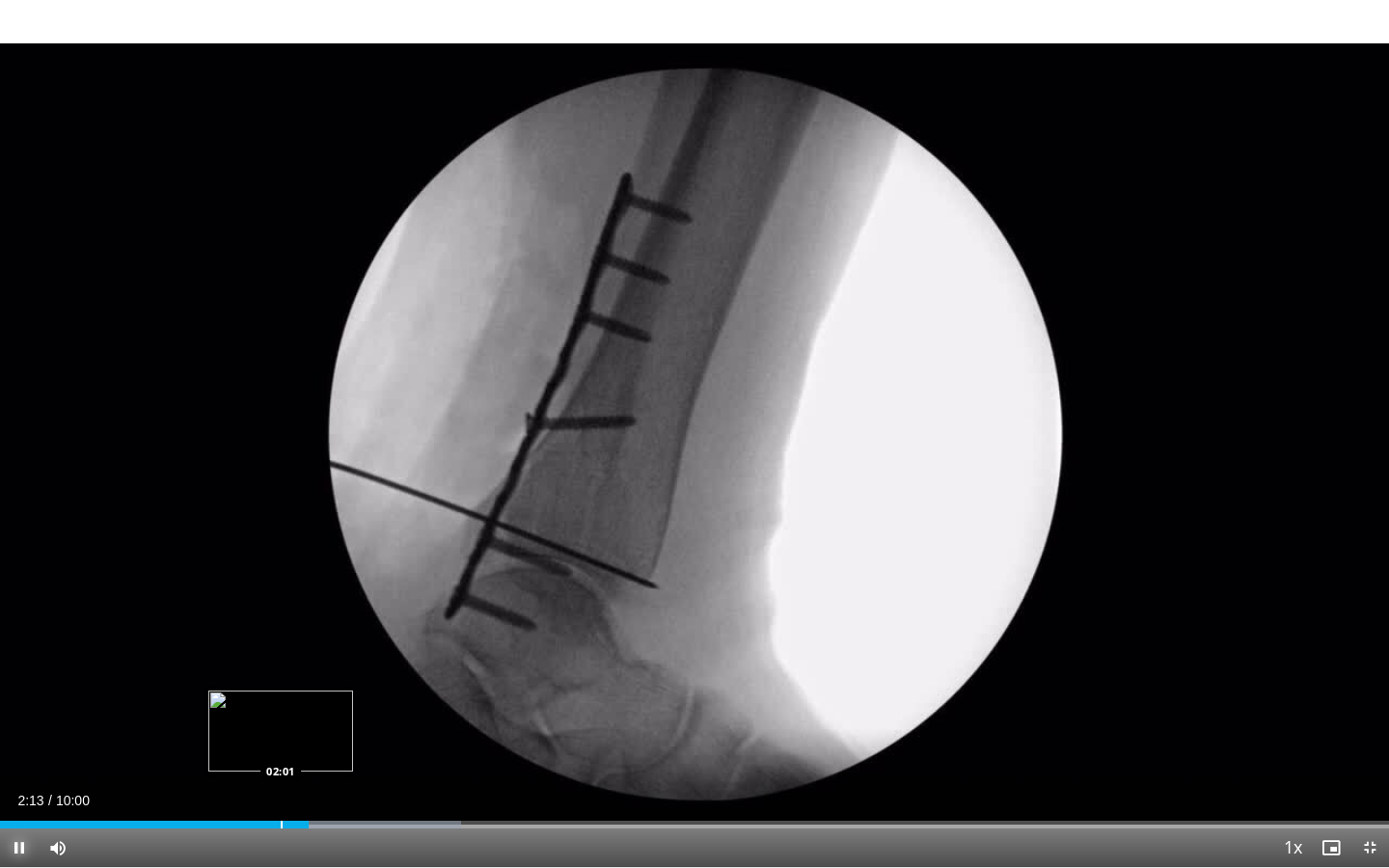click on "Loaded :  33.22% 02:13 02:01" at bounding box center (694, 819) 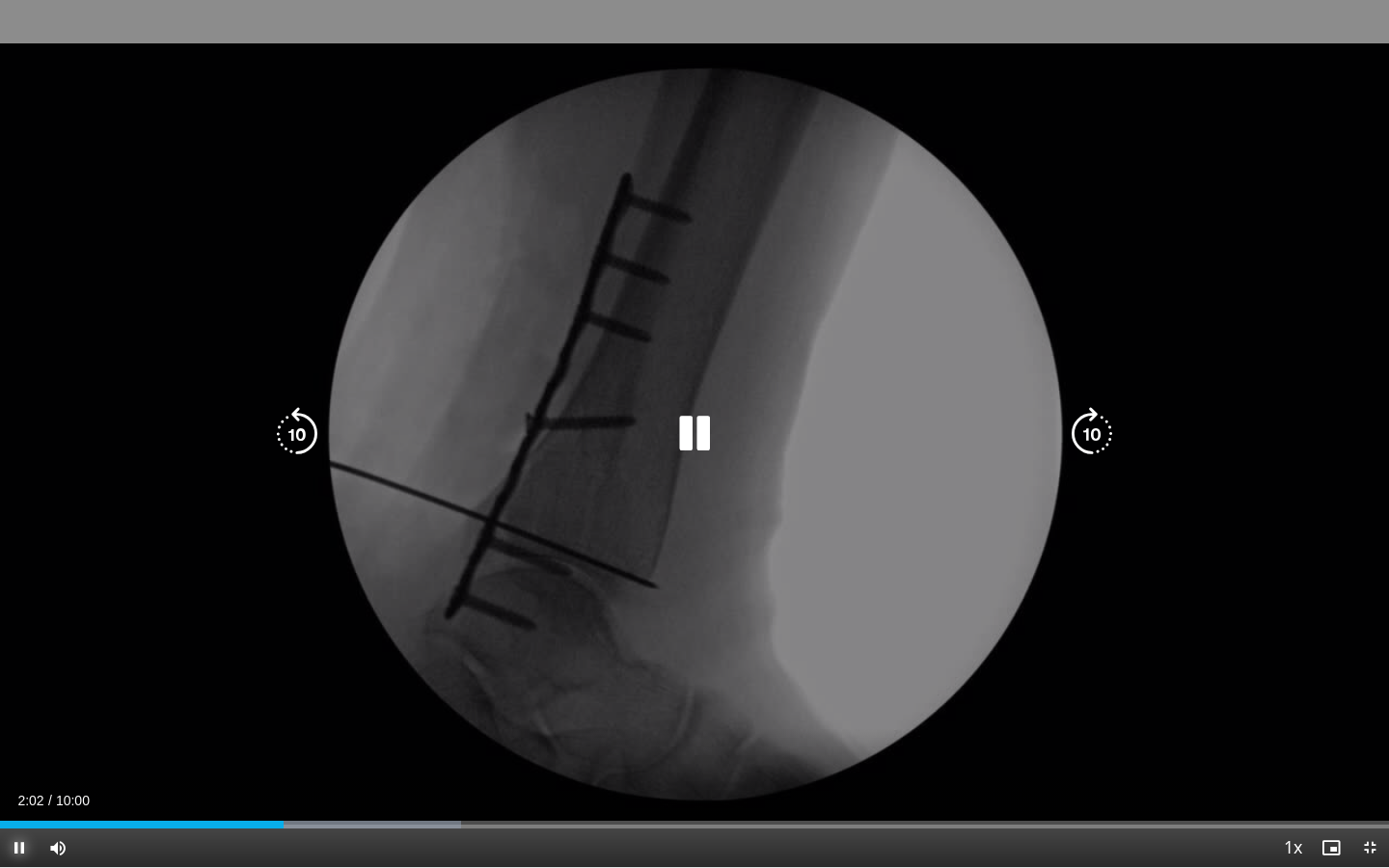 click on "Loaded :  33.22% 02:02 02:01" at bounding box center (694, 819) 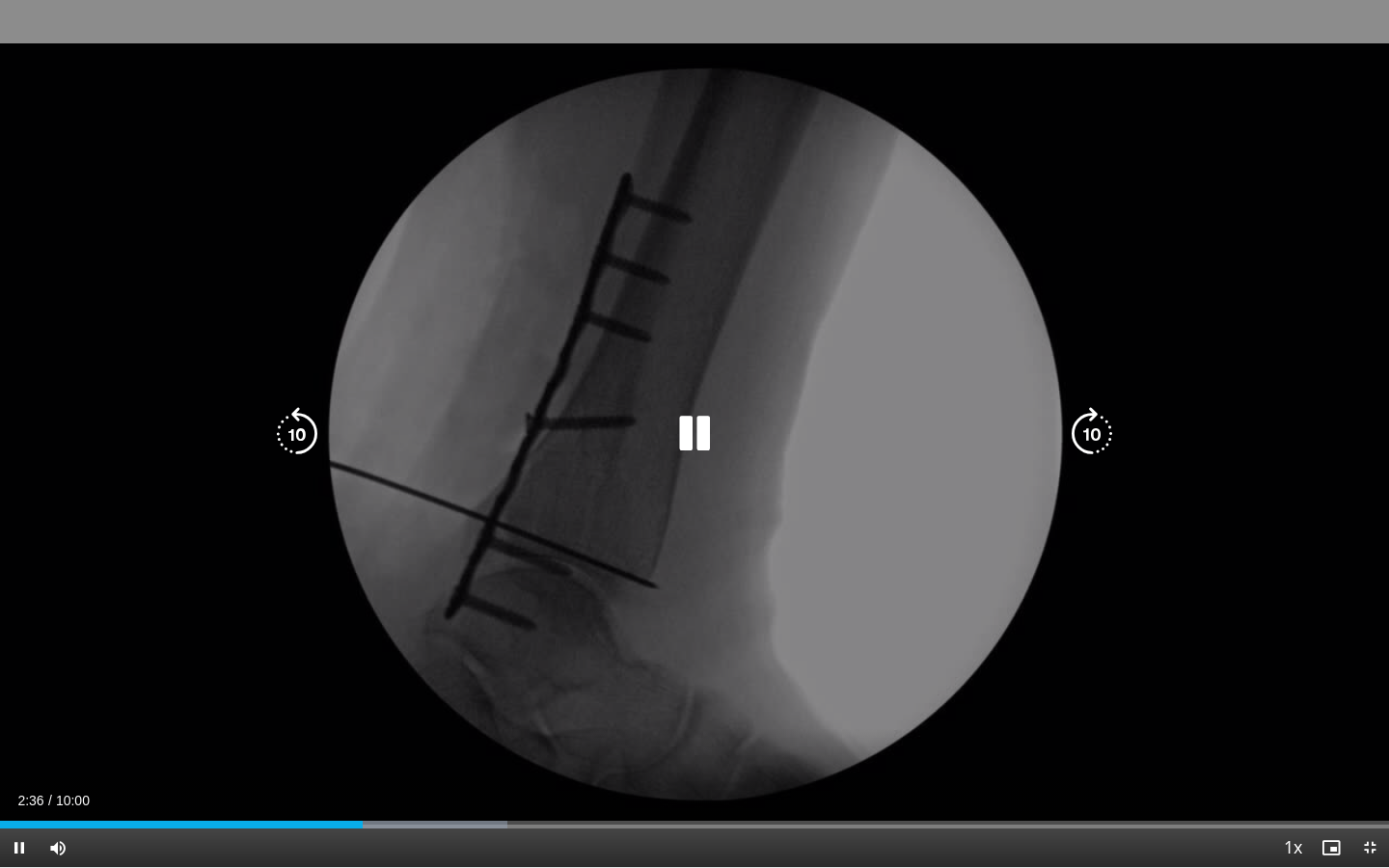 click at bounding box center [694, 434] 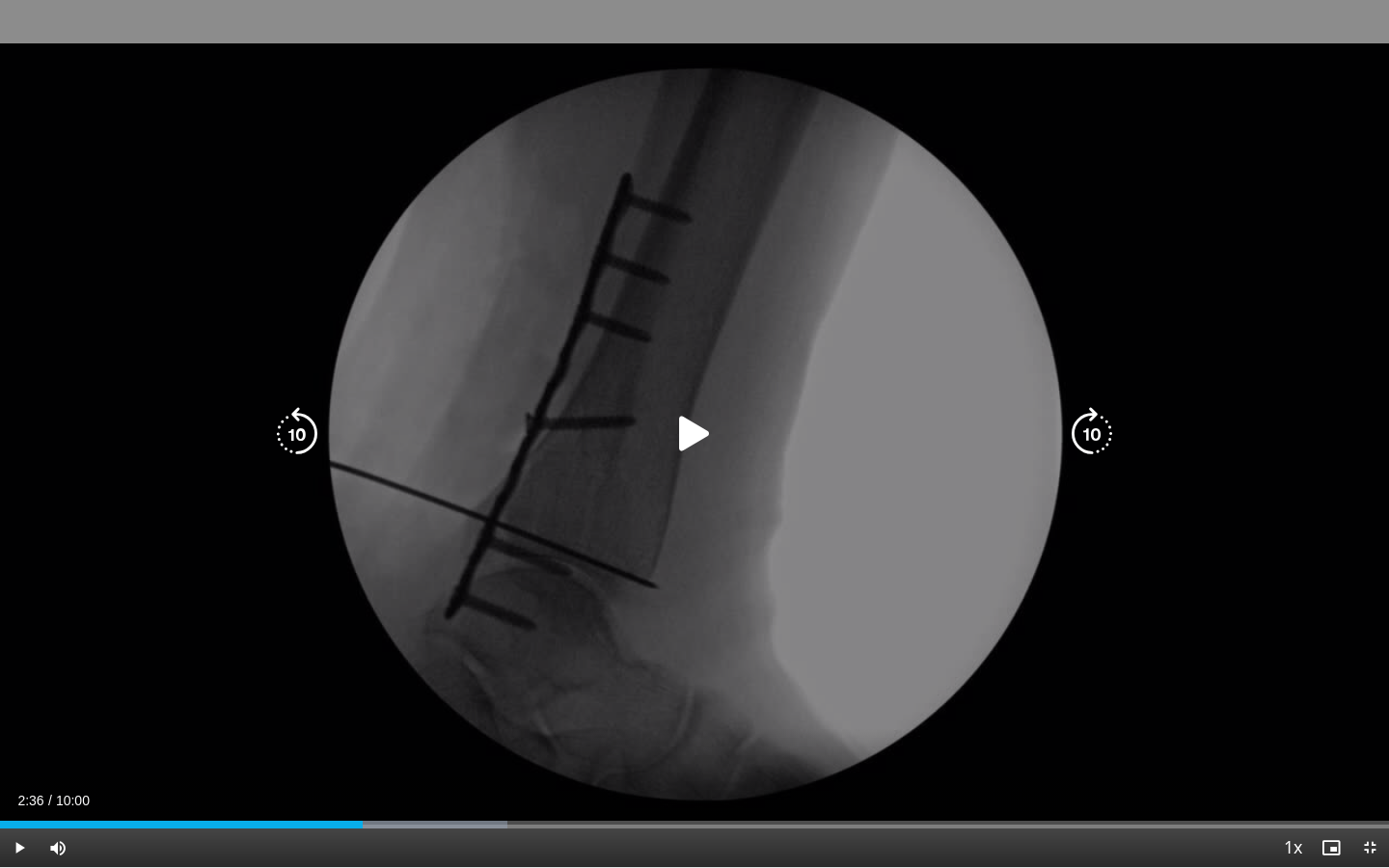 click at bounding box center (694, 434) 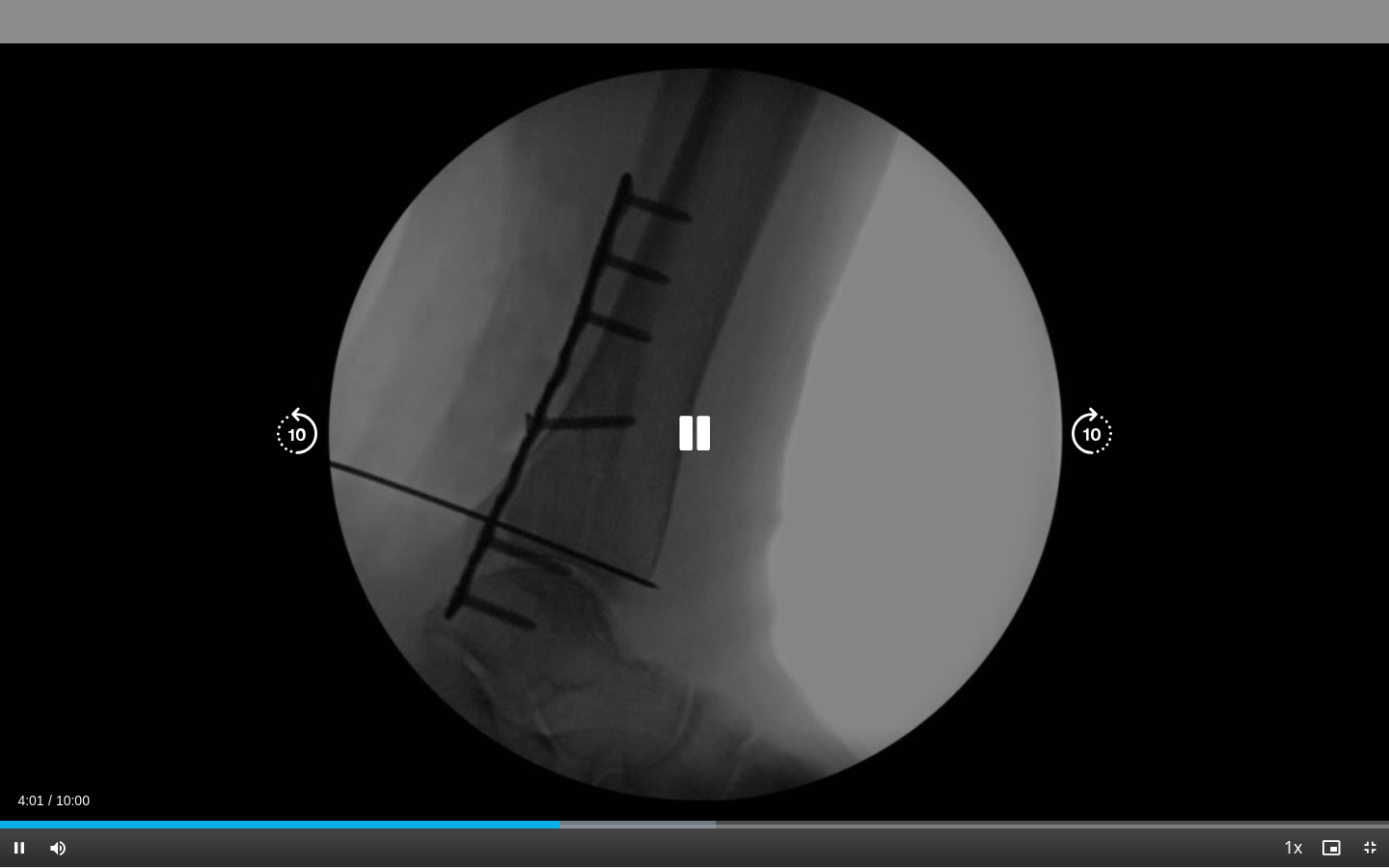click at bounding box center (694, 434) 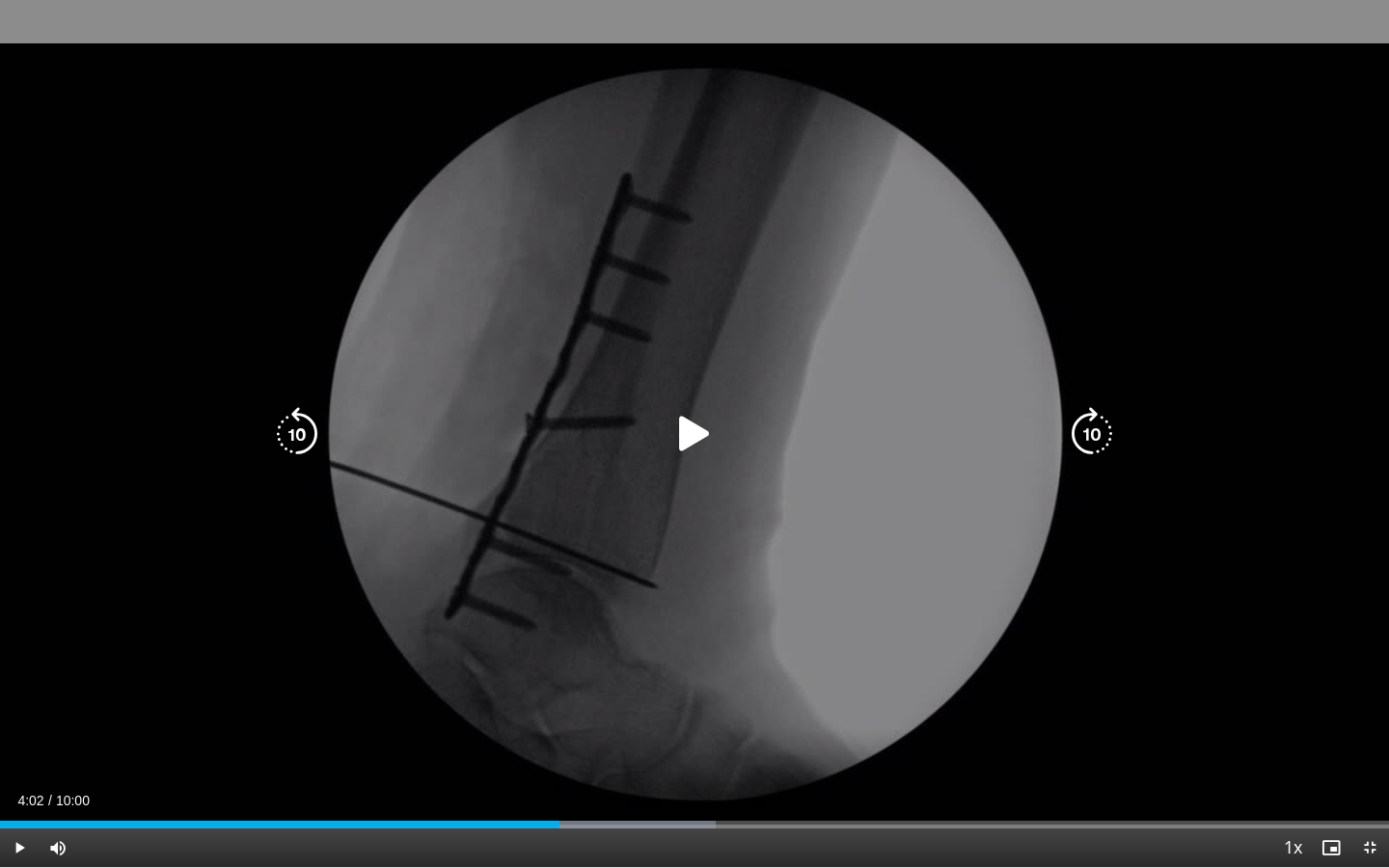 click at bounding box center [694, 434] 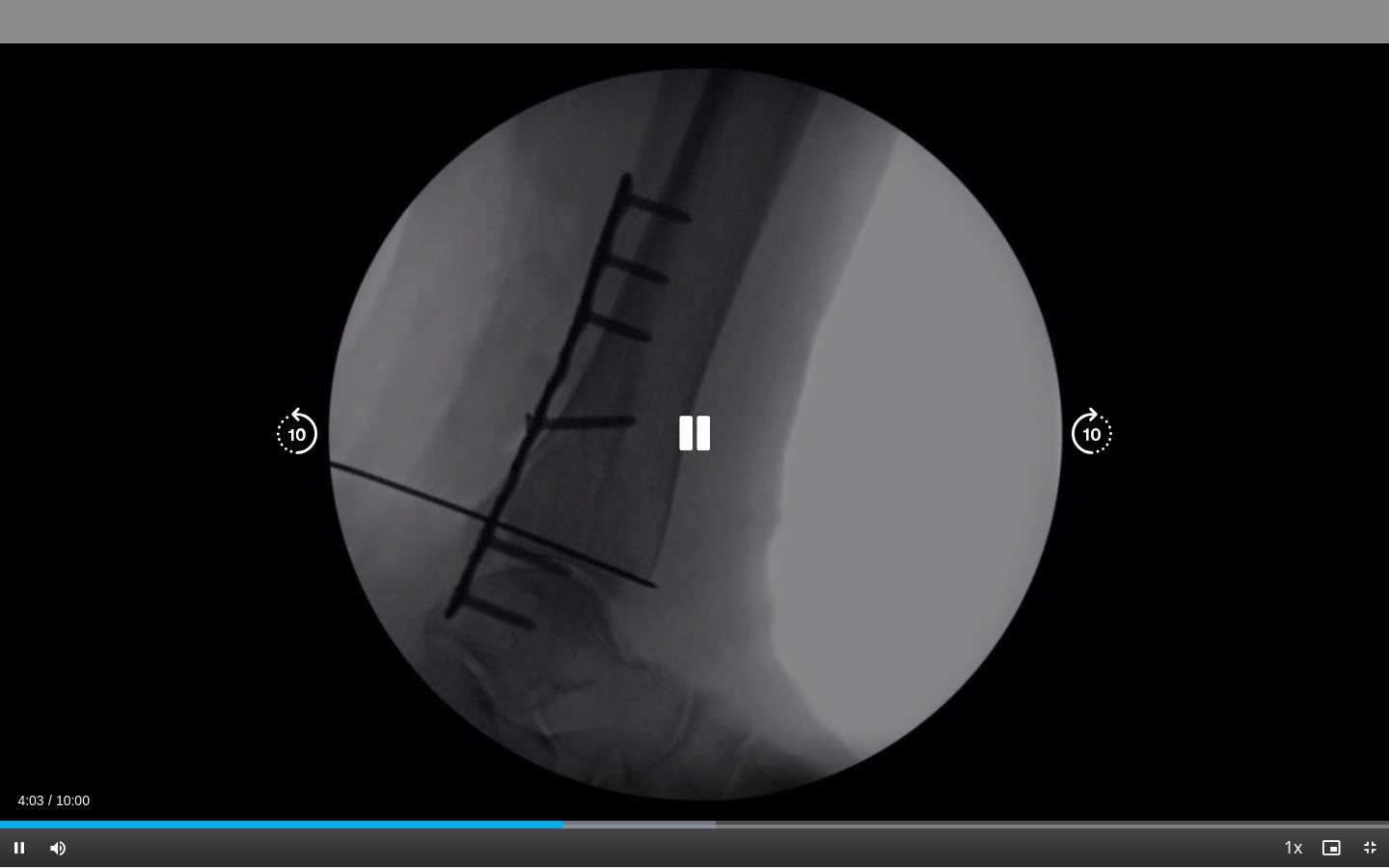 click at bounding box center (694, 434) 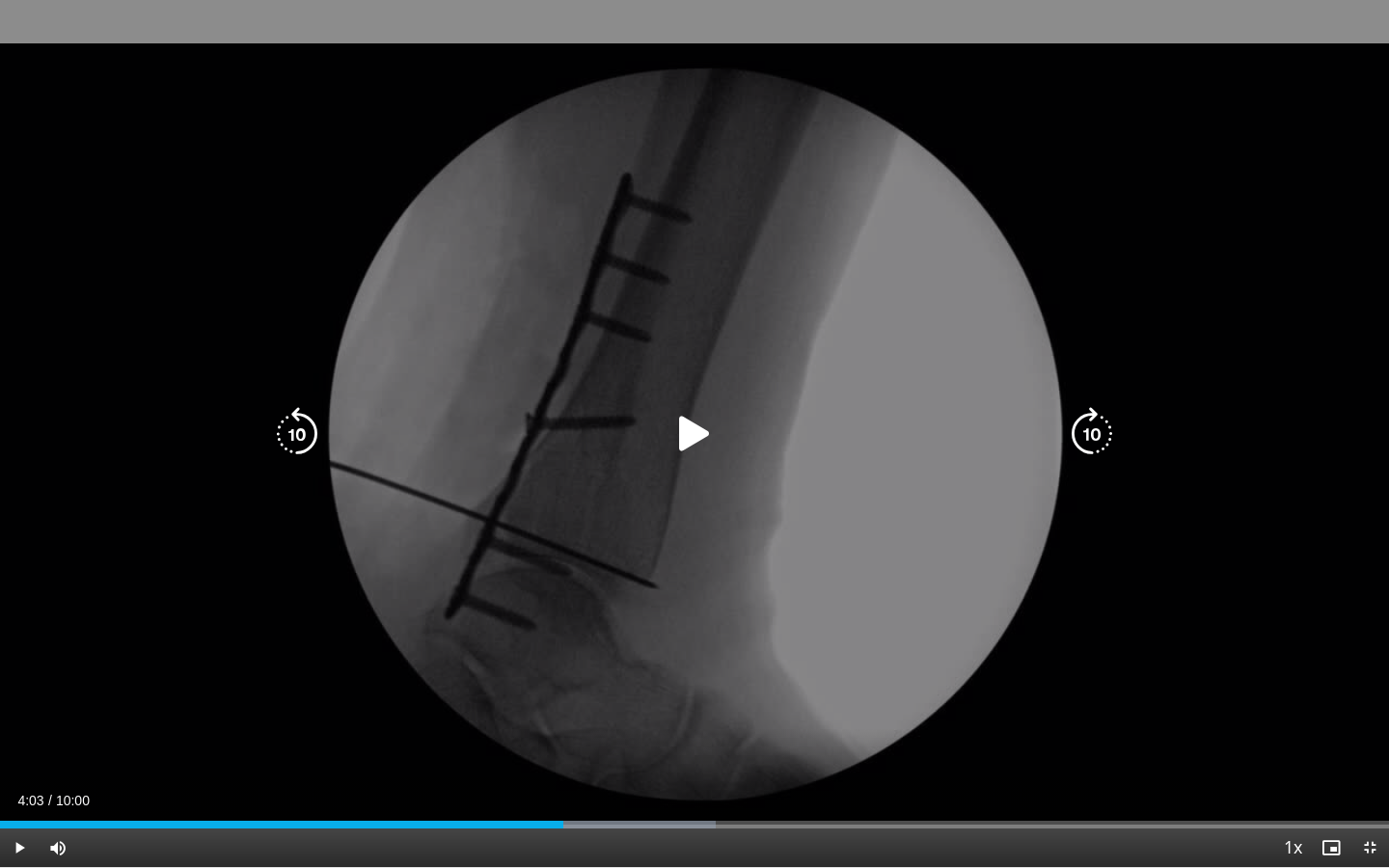 click at bounding box center [694, 434] 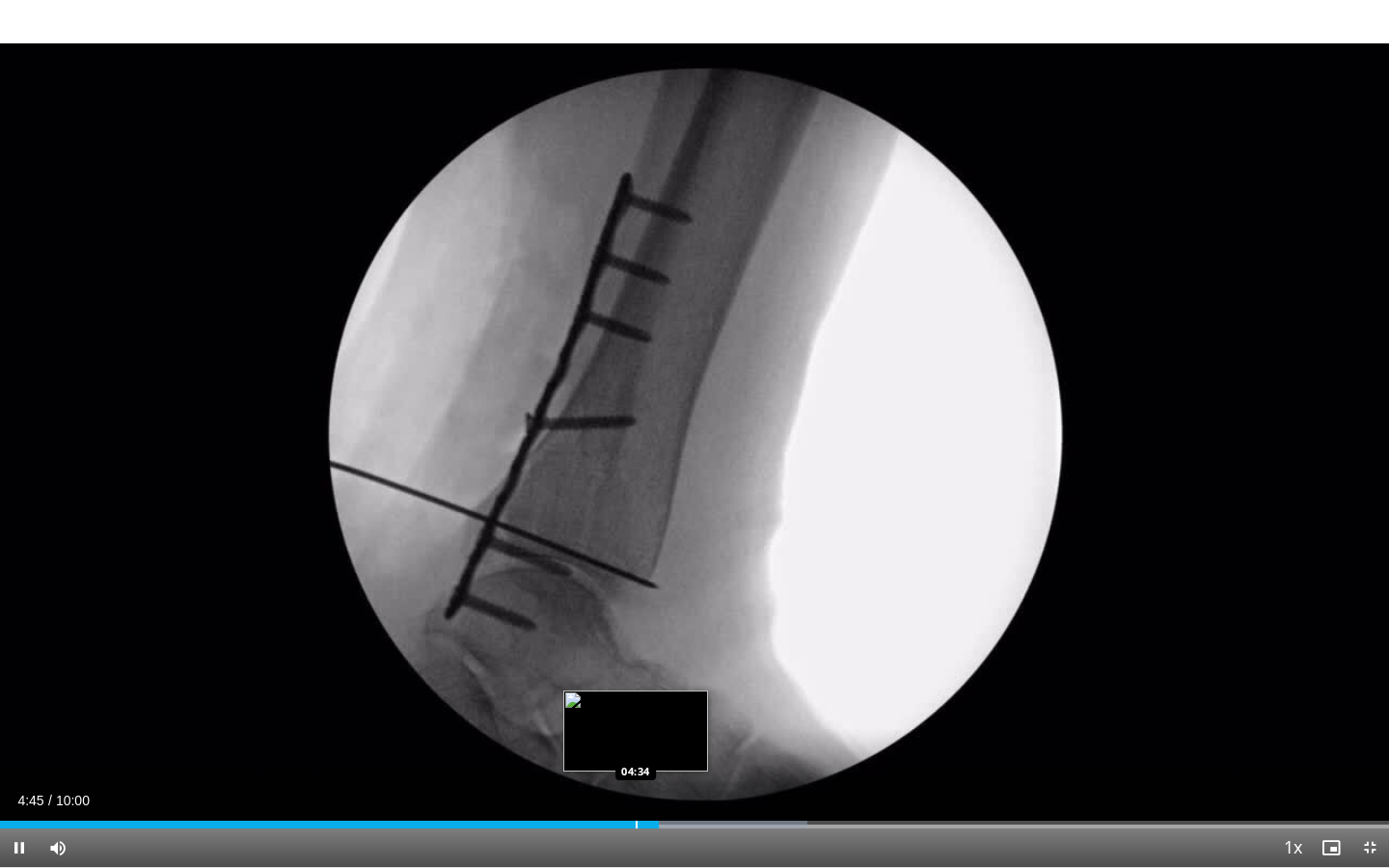 click on "Loaded :  58.15% 04:45 04:34" at bounding box center (694, 819) 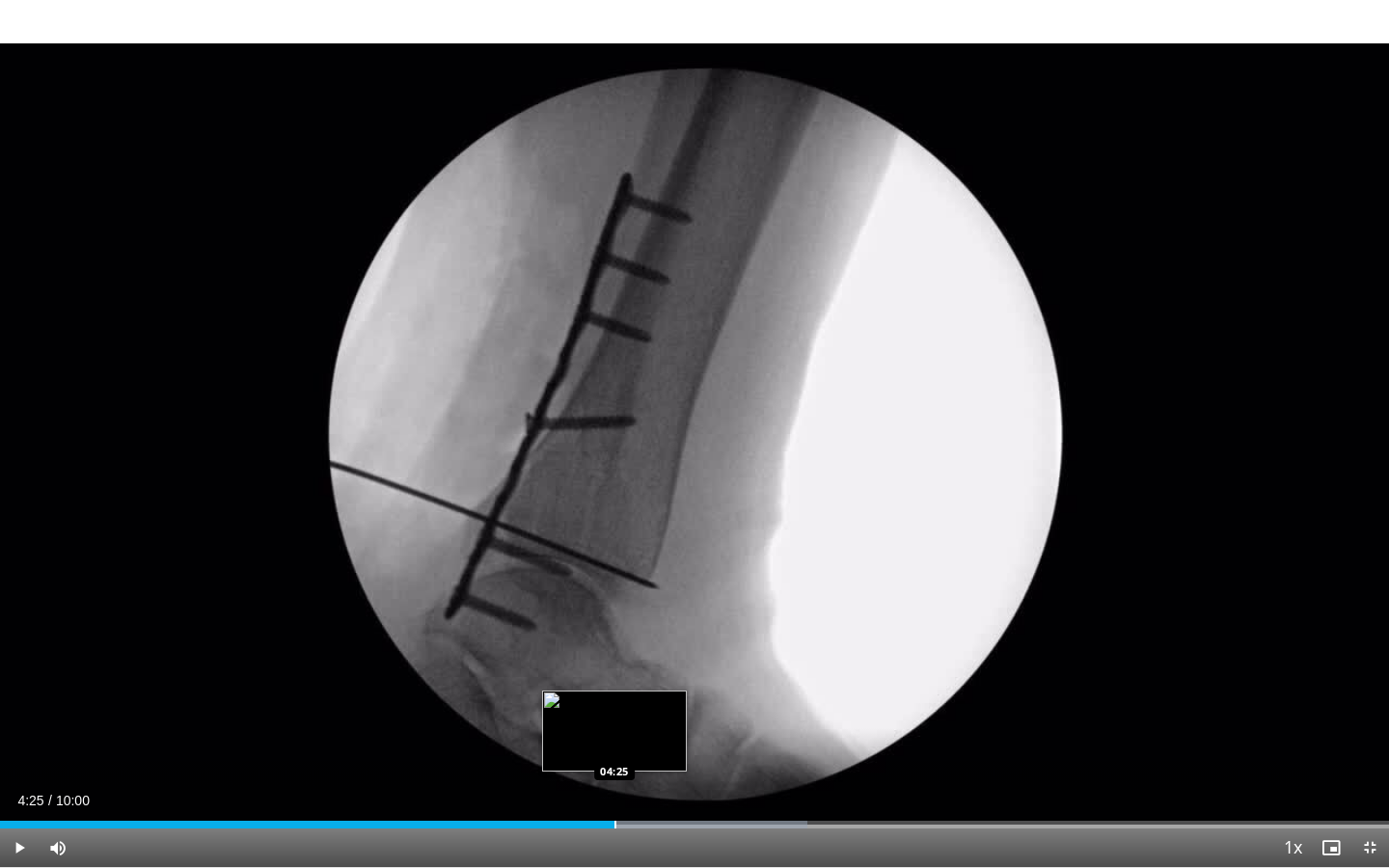 click on "Loaded :  58.15% 04:36 04:25" at bounding box center [694, 819] 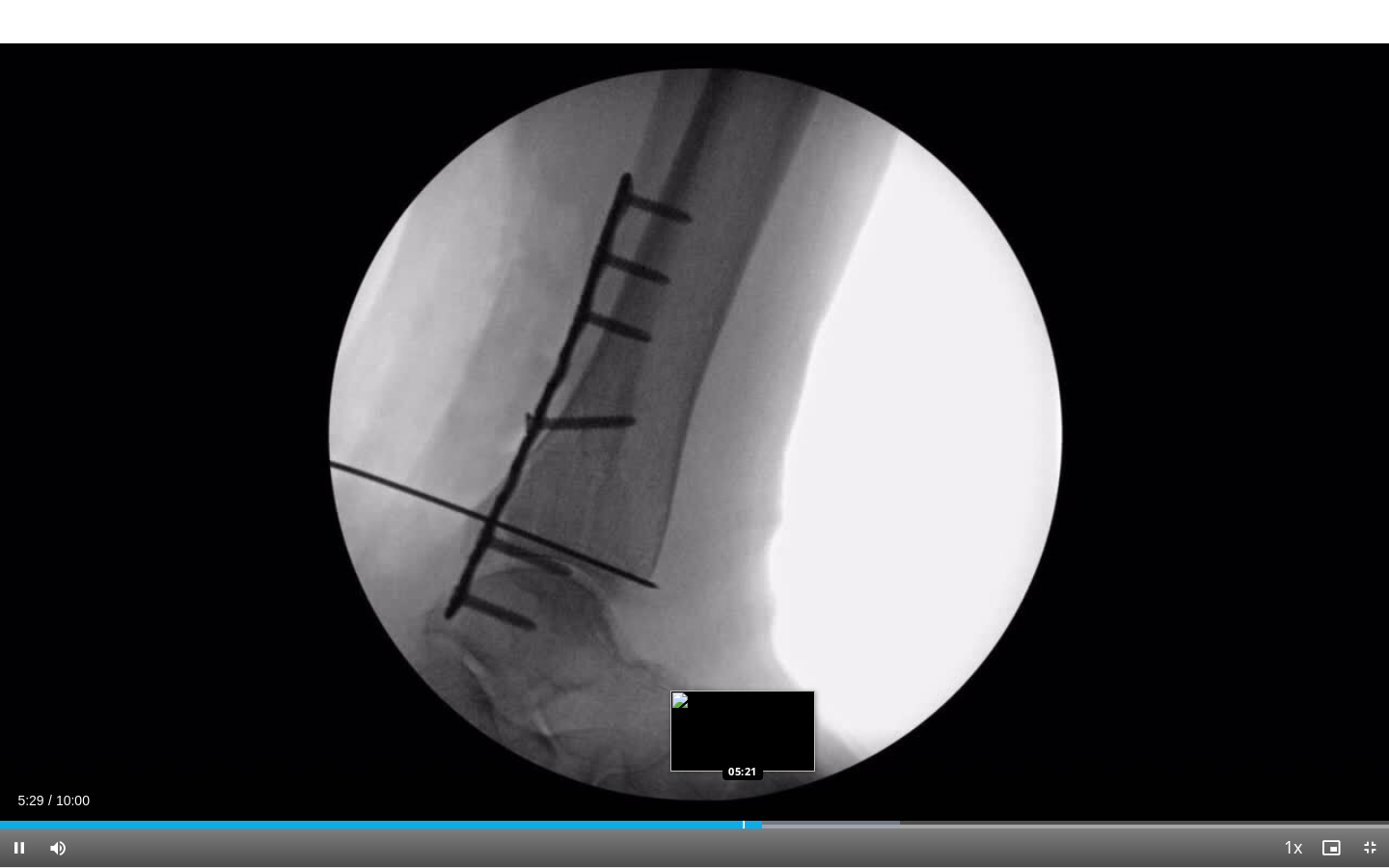 click at bounding box center [744, 825] 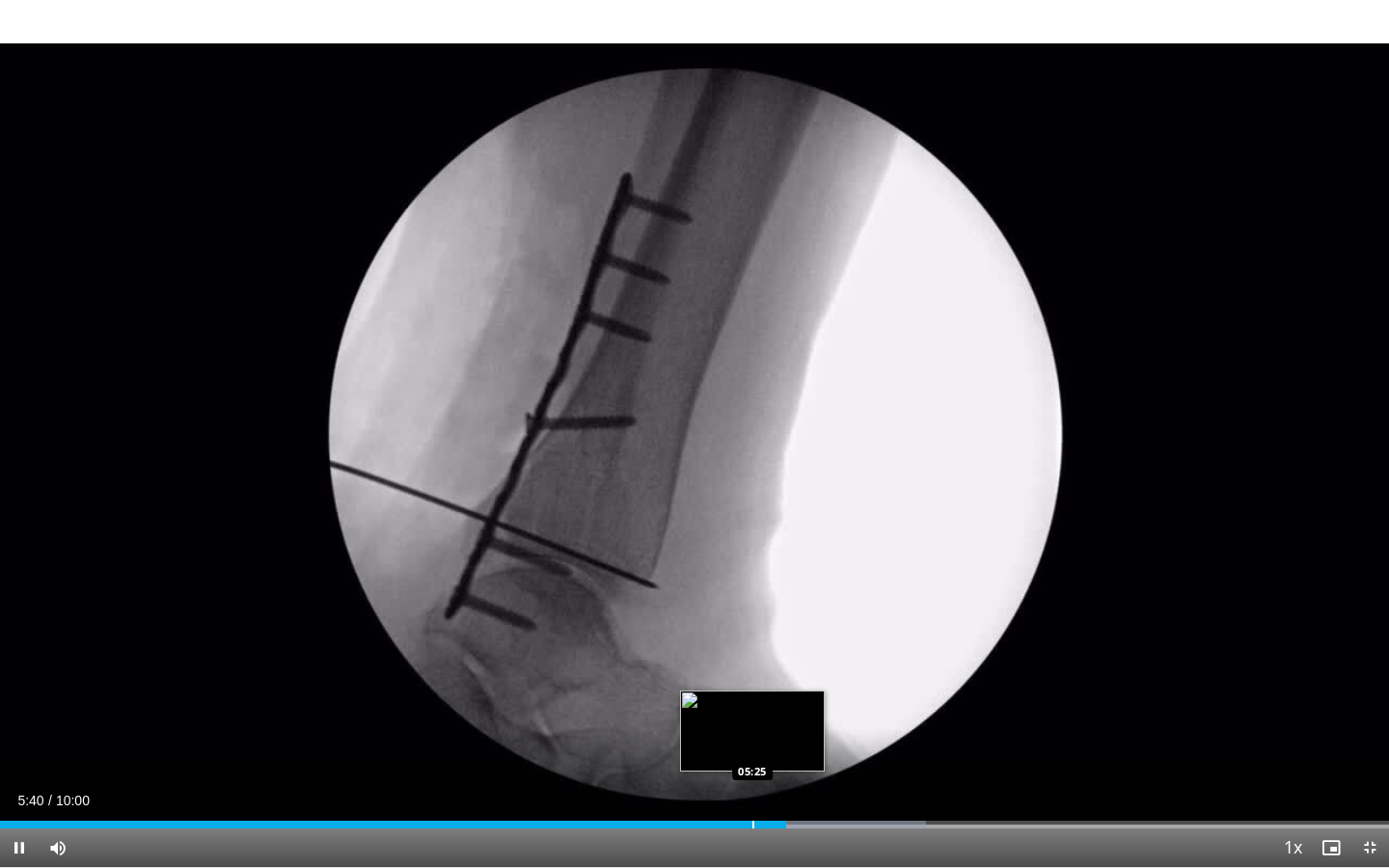 click on "05:40" at bounding box center (393, 825) 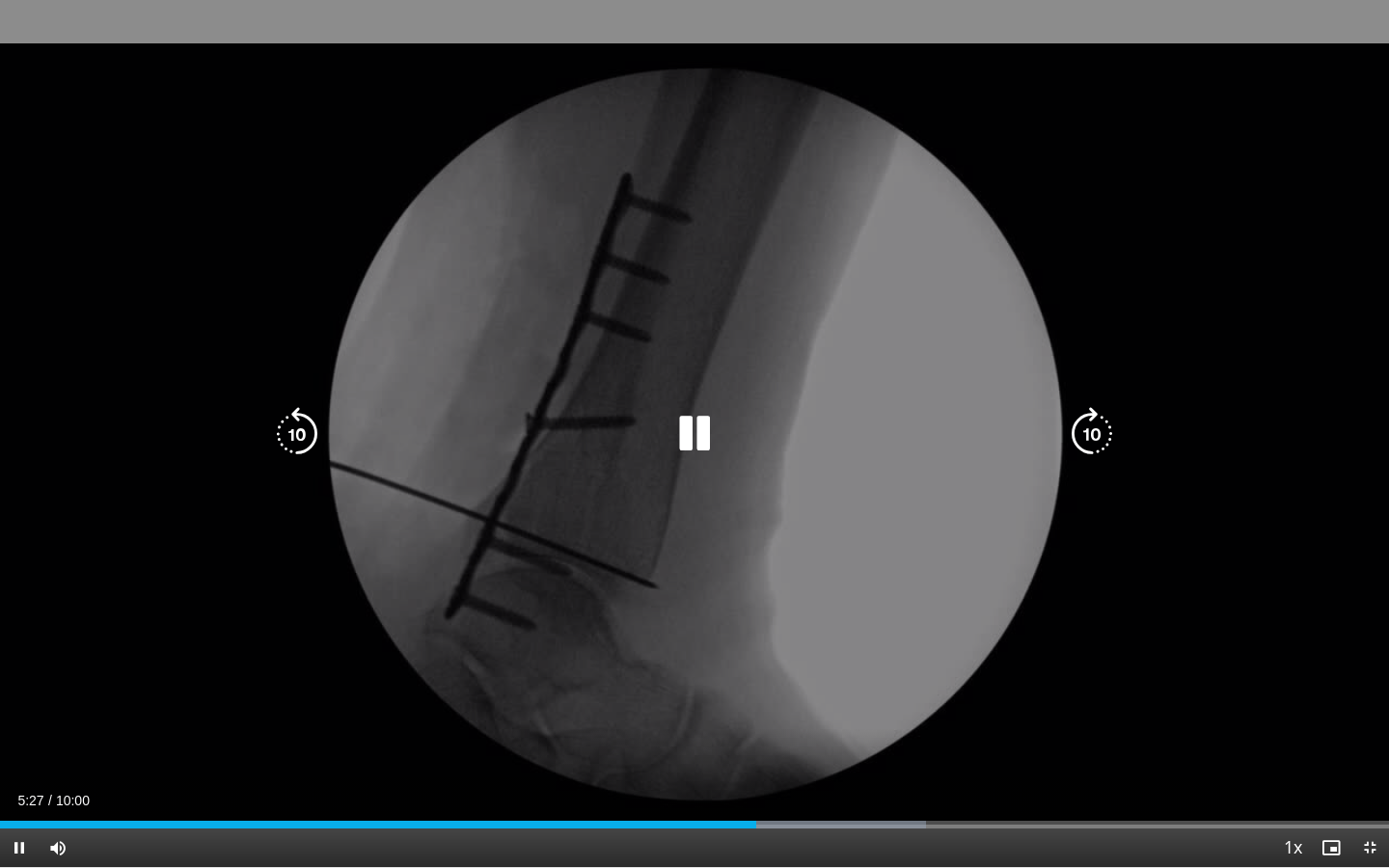 click on "Loaded :  66.64% 05:27 05:16" at bounding box center (694, 825) 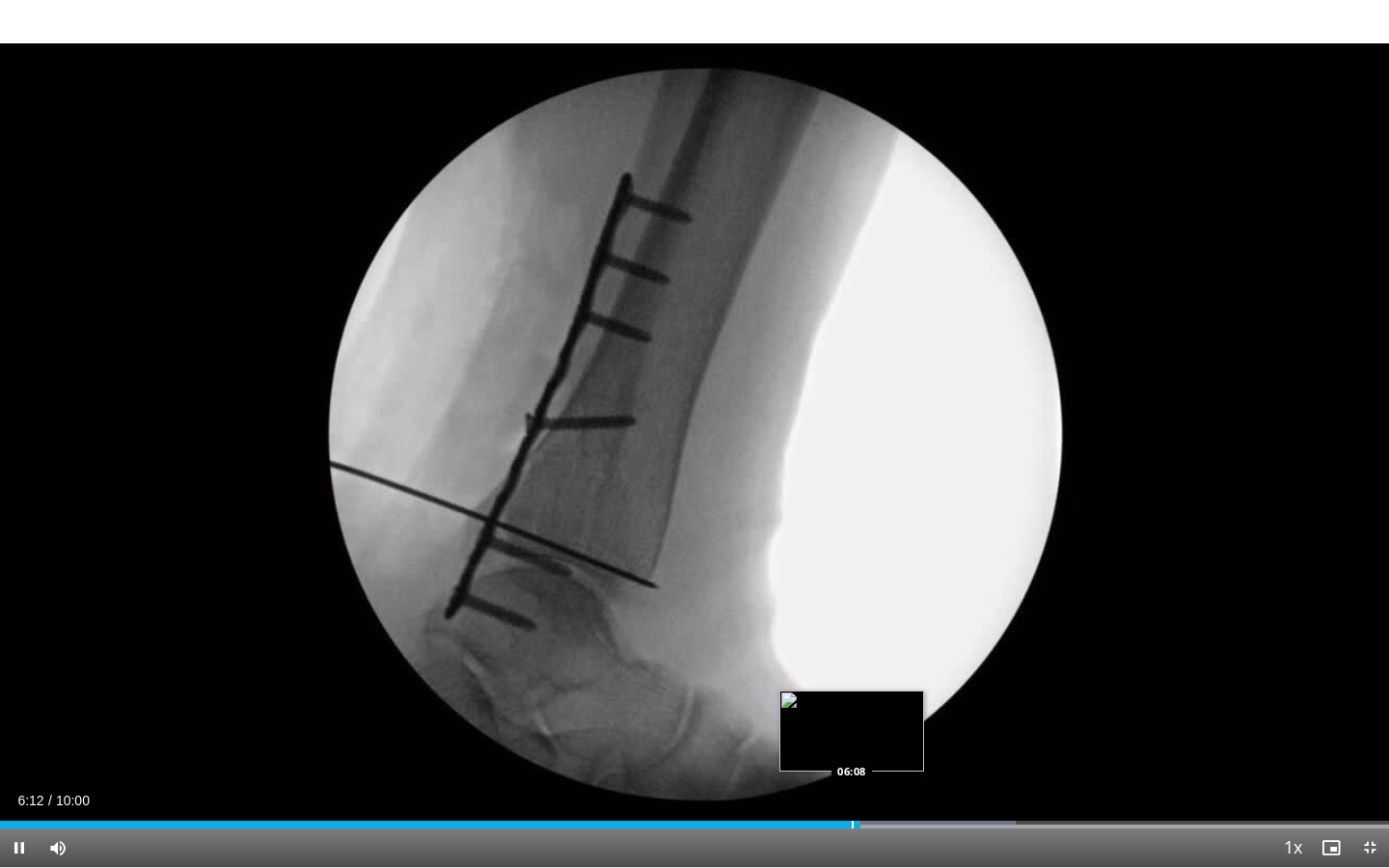 click on "Loaded :  73.11% 06:12 06:08" at bounding box center (694, 819) 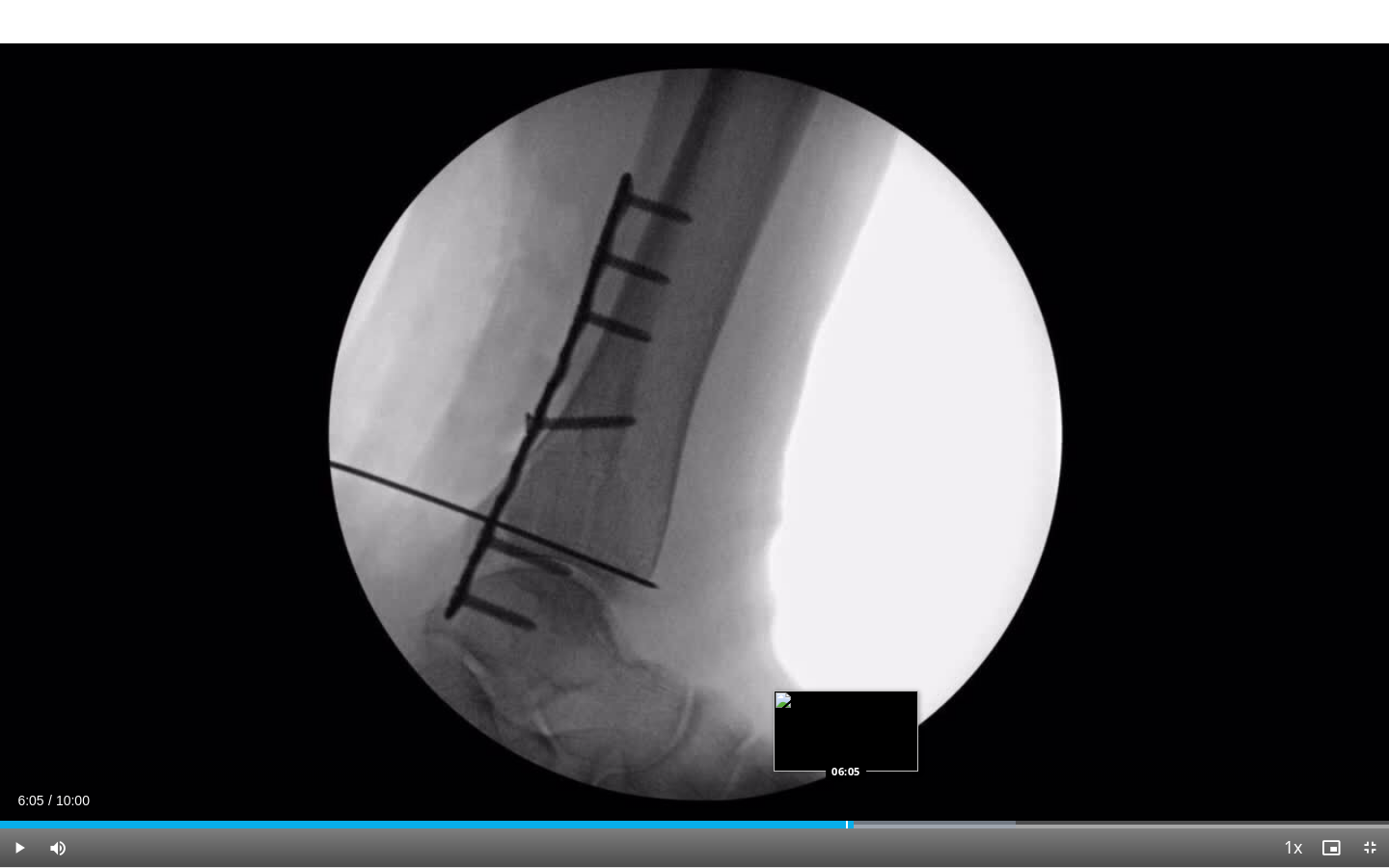 click at bounding box center [847, 825] 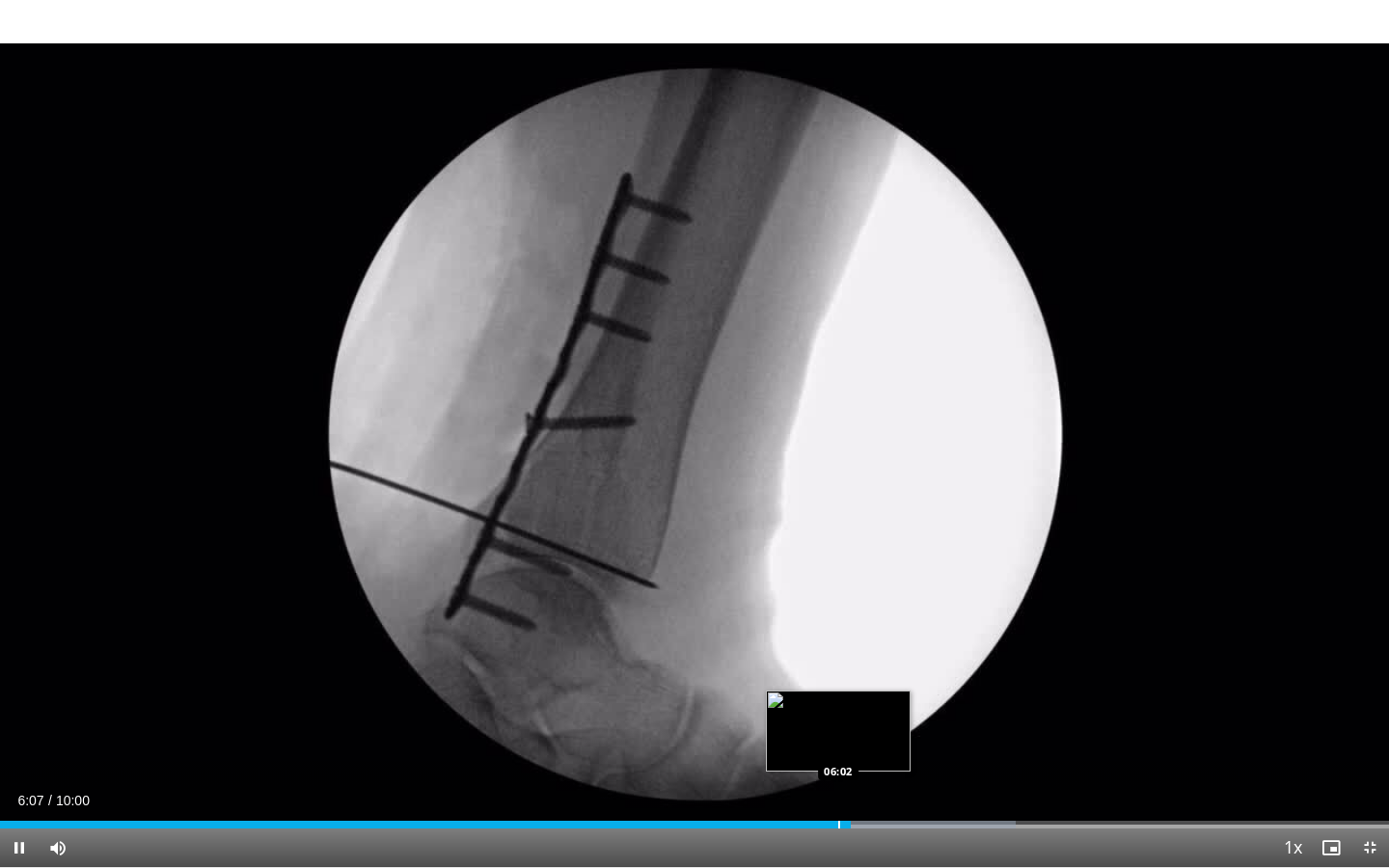 click on "Loaded :  73.11% 06:08 06:02" at bounding box center [694, 825] 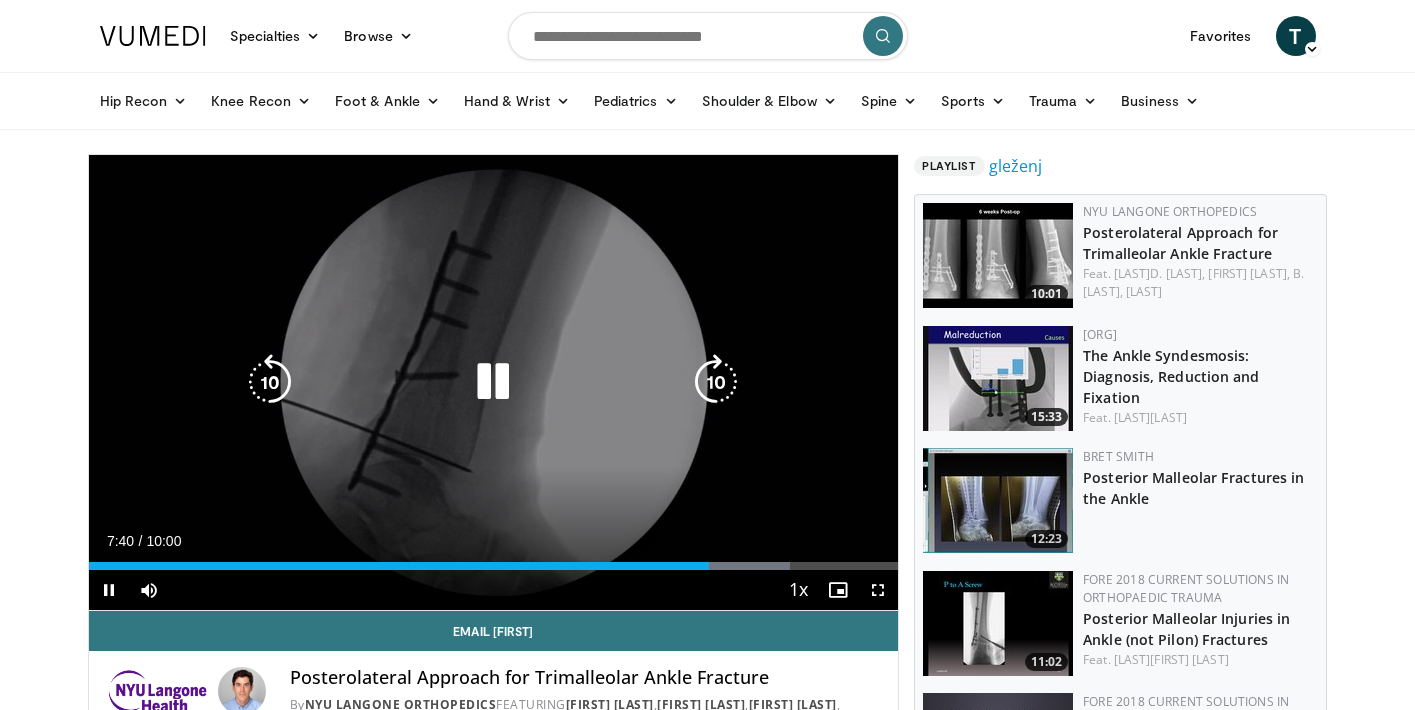 click at bounding box center [493, 382] 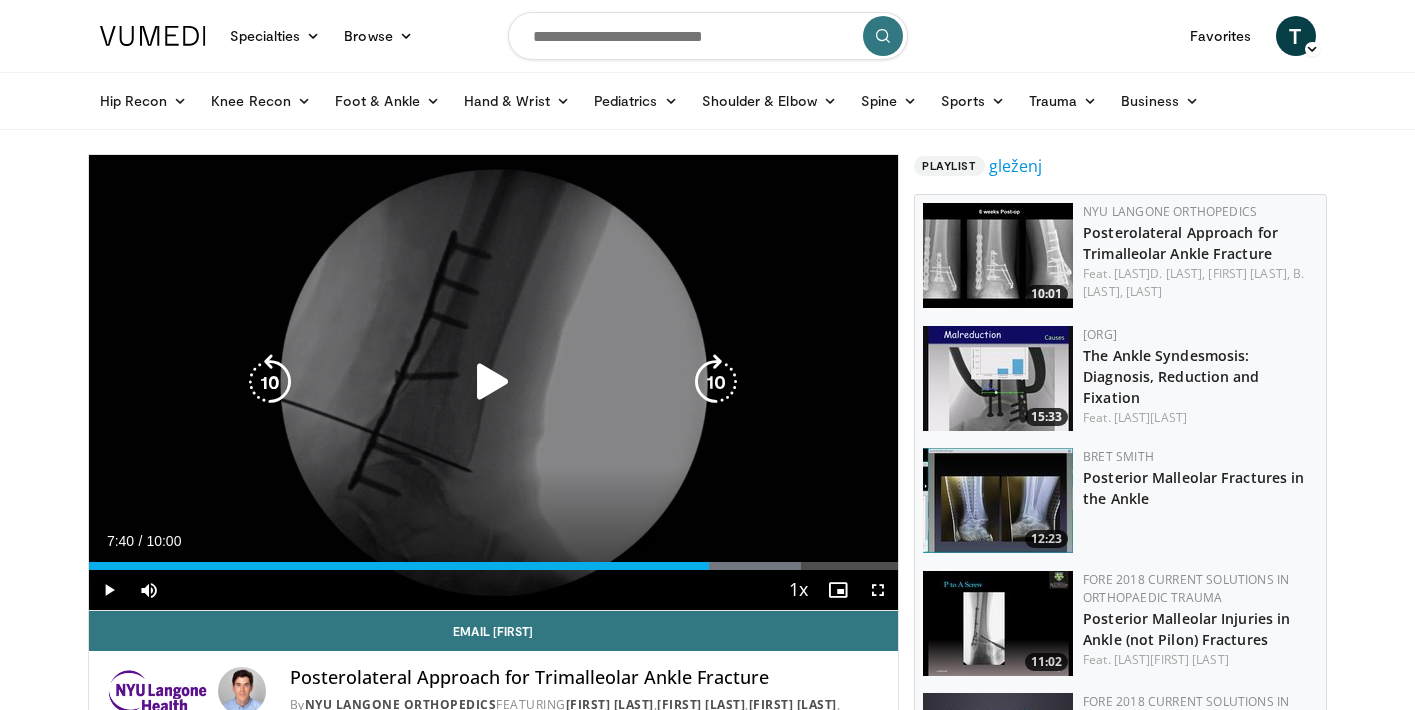 click at bounding box center [493, 382] 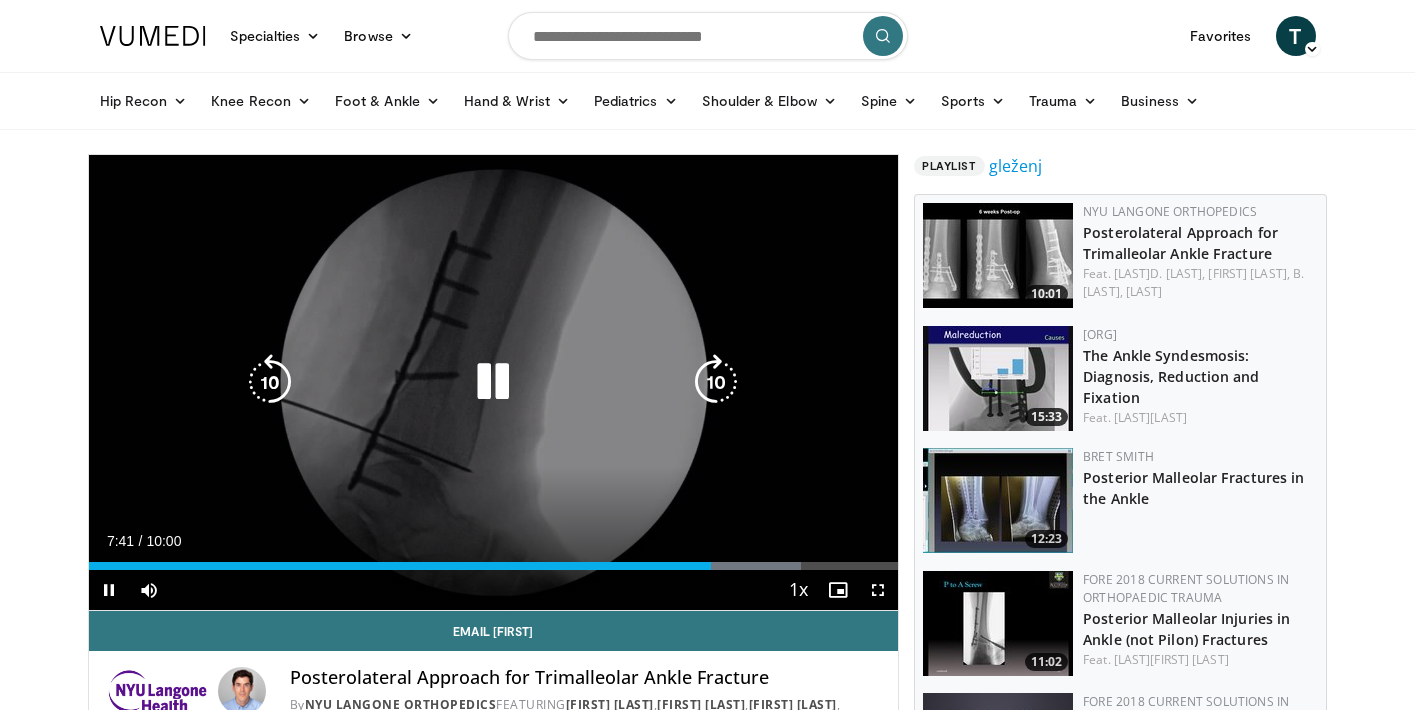 click at bounding box center [493, 382] 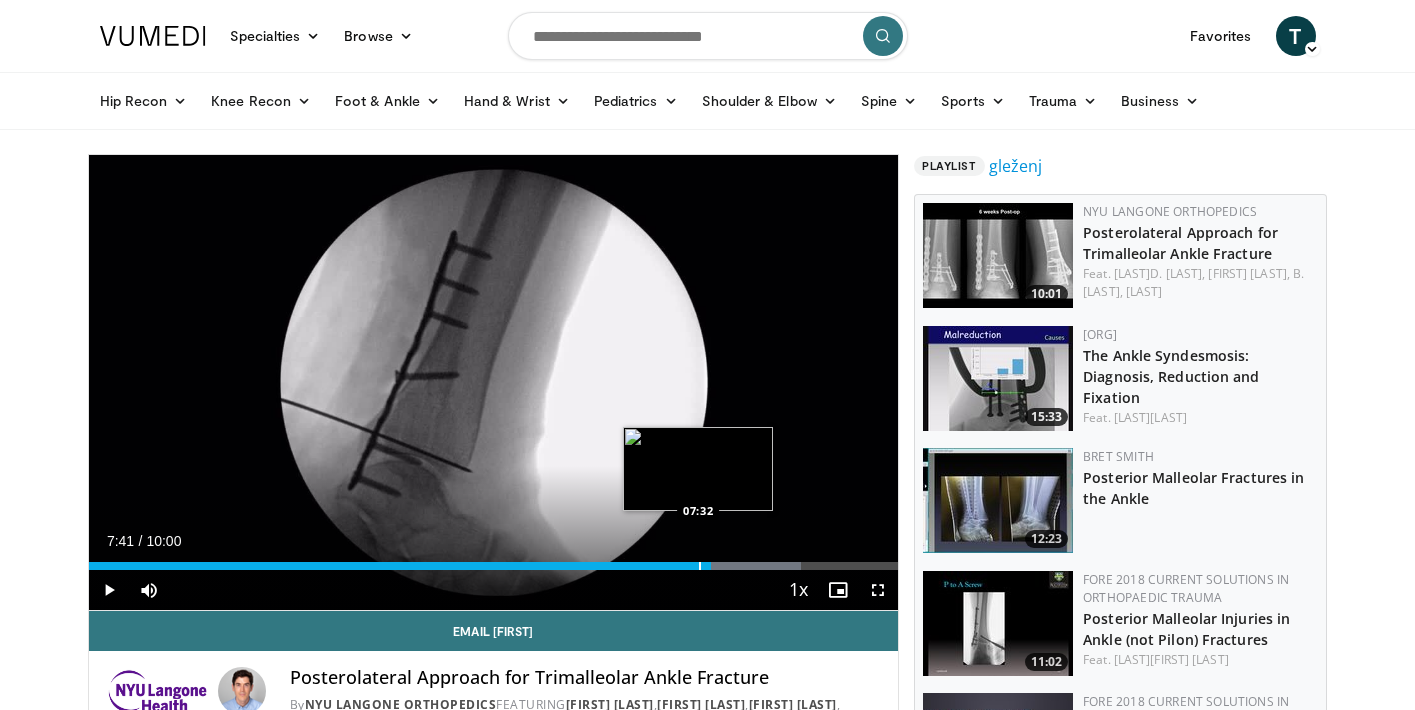 click at bounding box center [700, 566] 